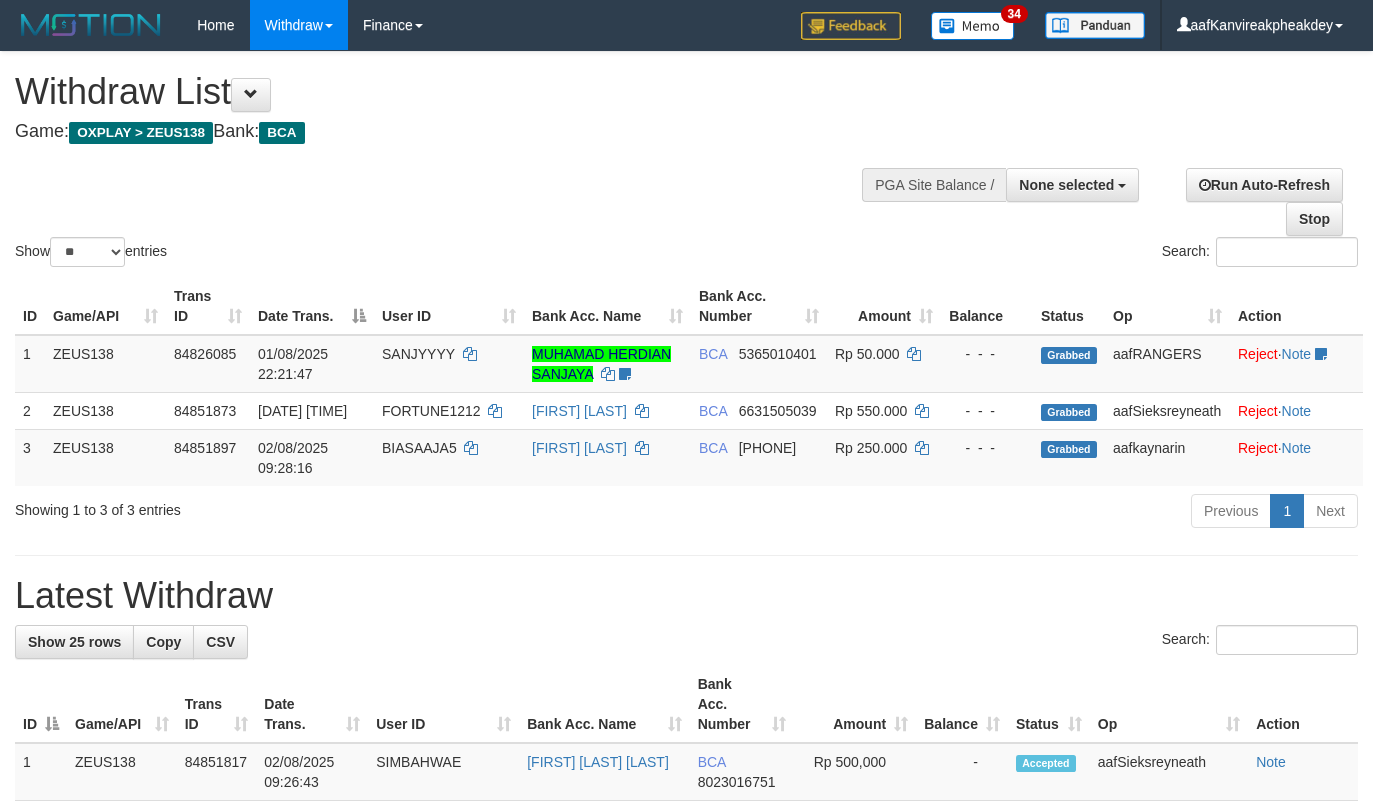 select 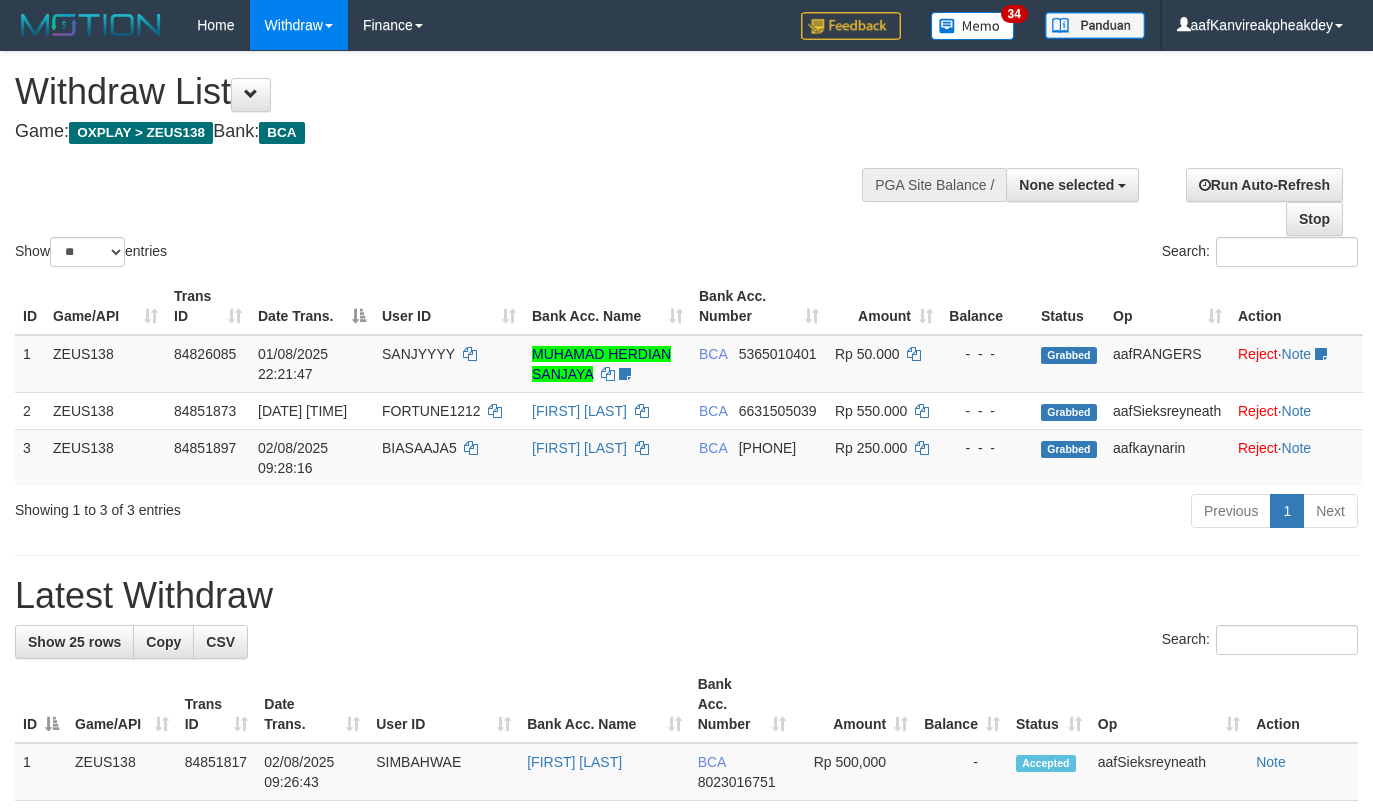 select 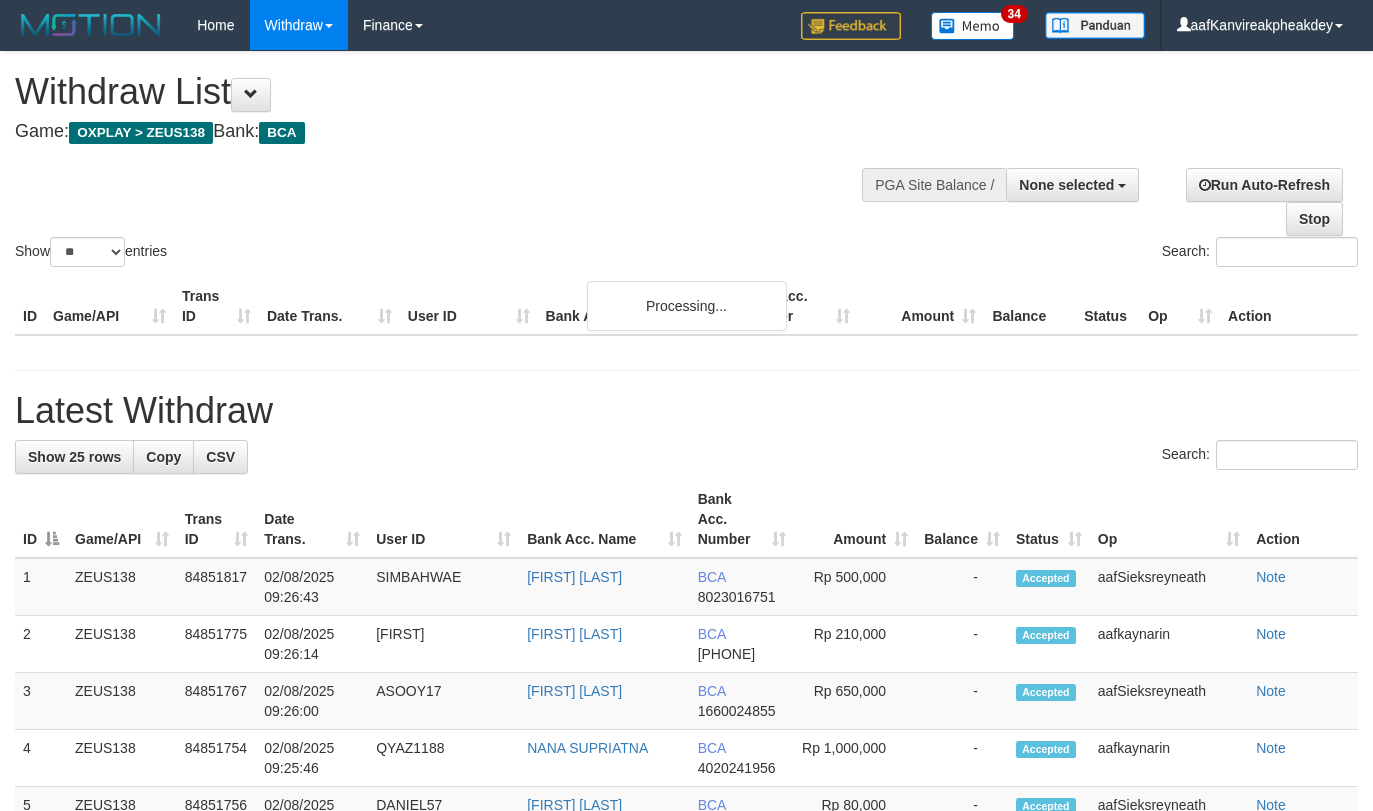 select 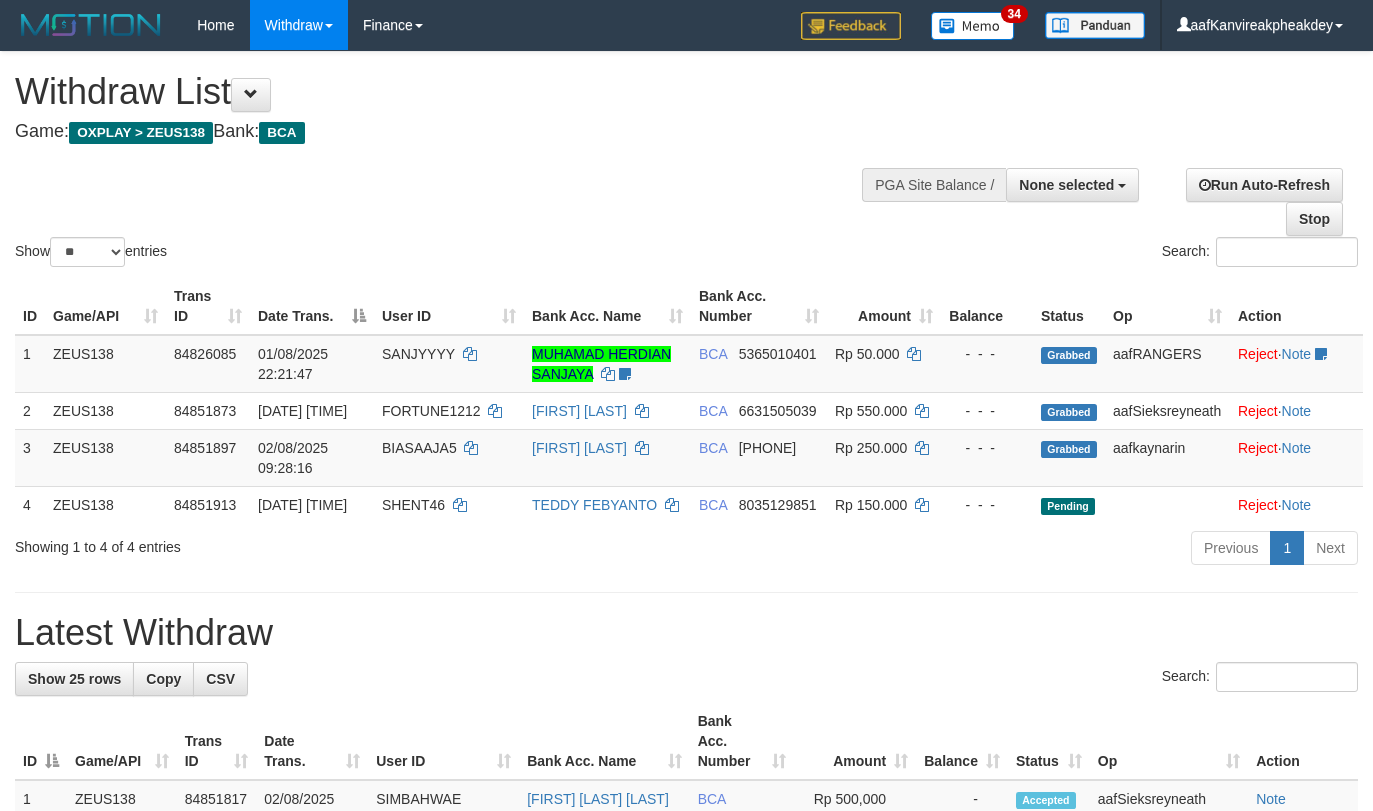 select 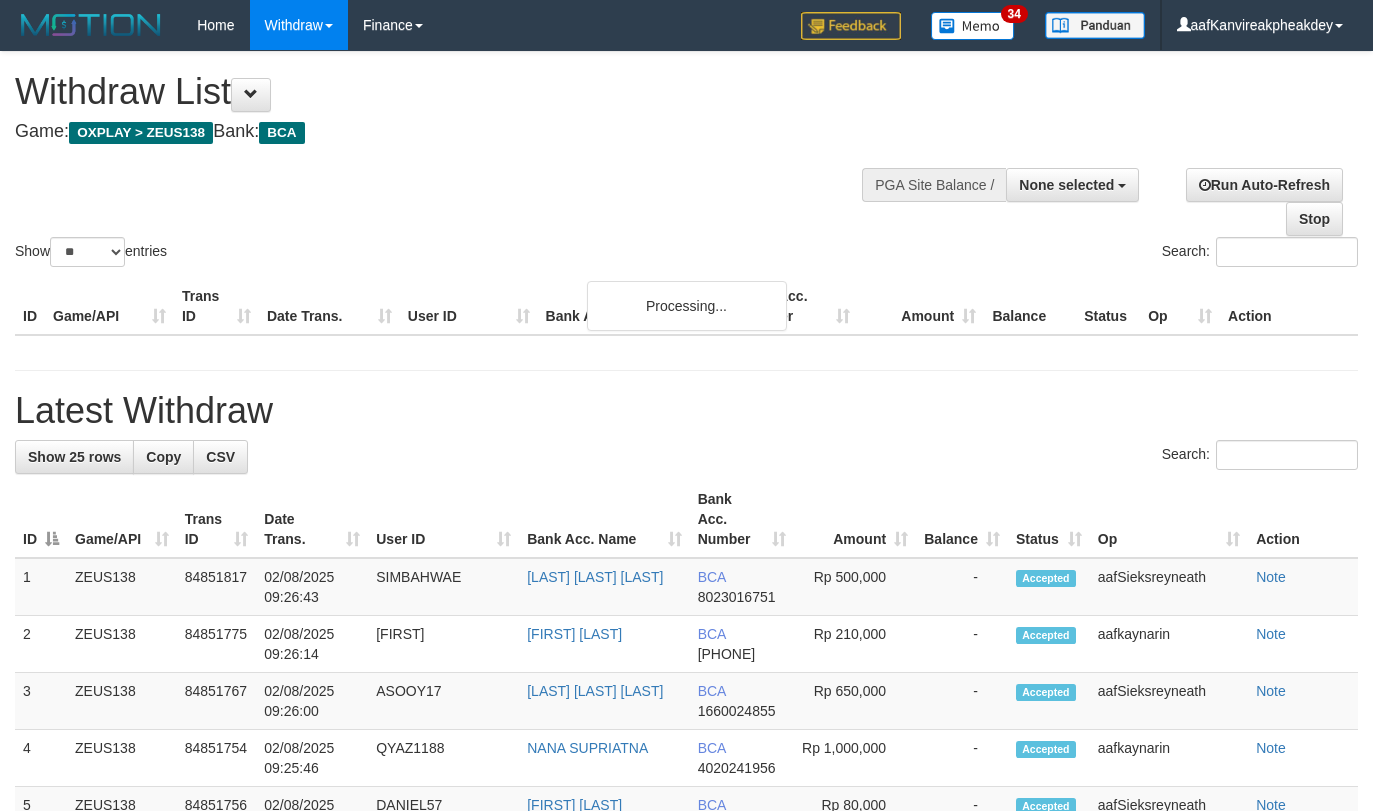 select 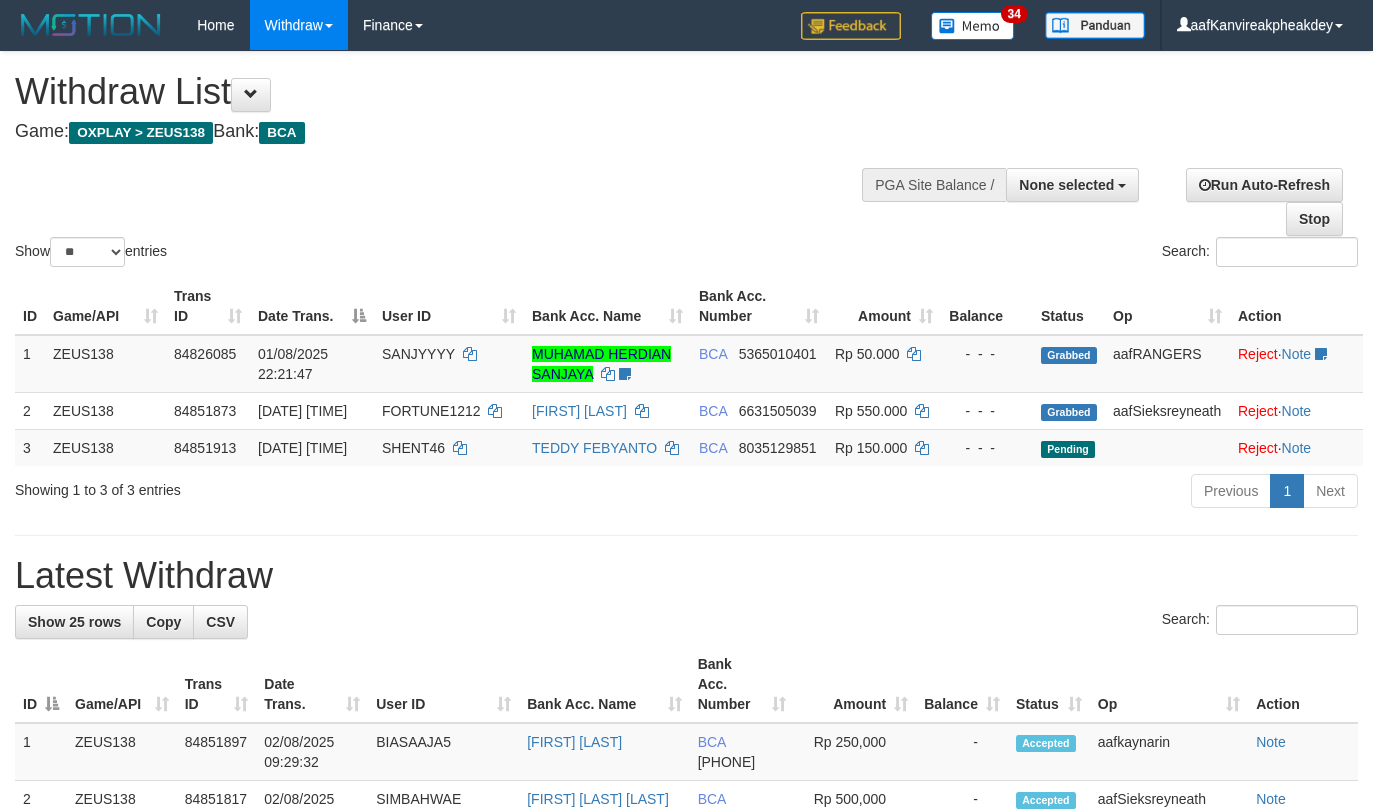 select 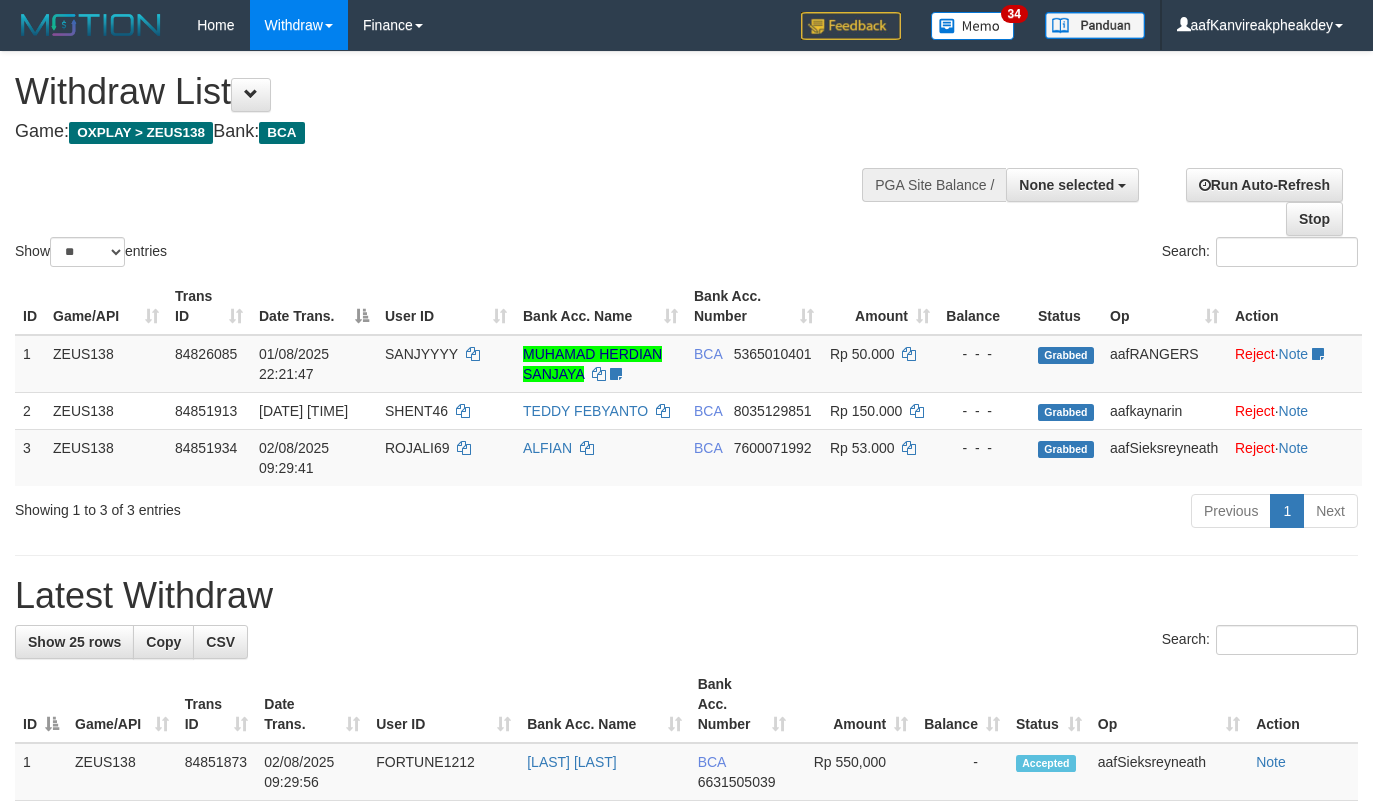 select 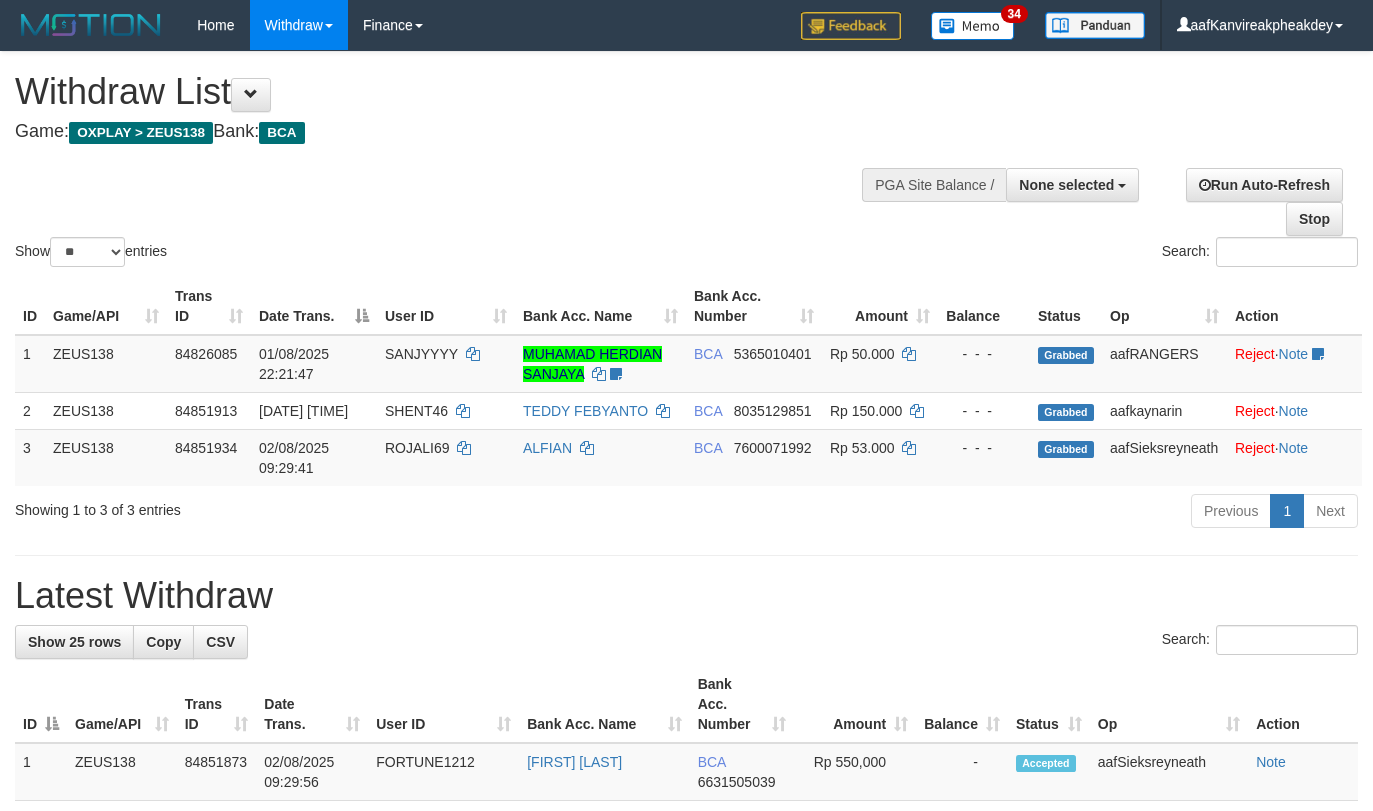 select 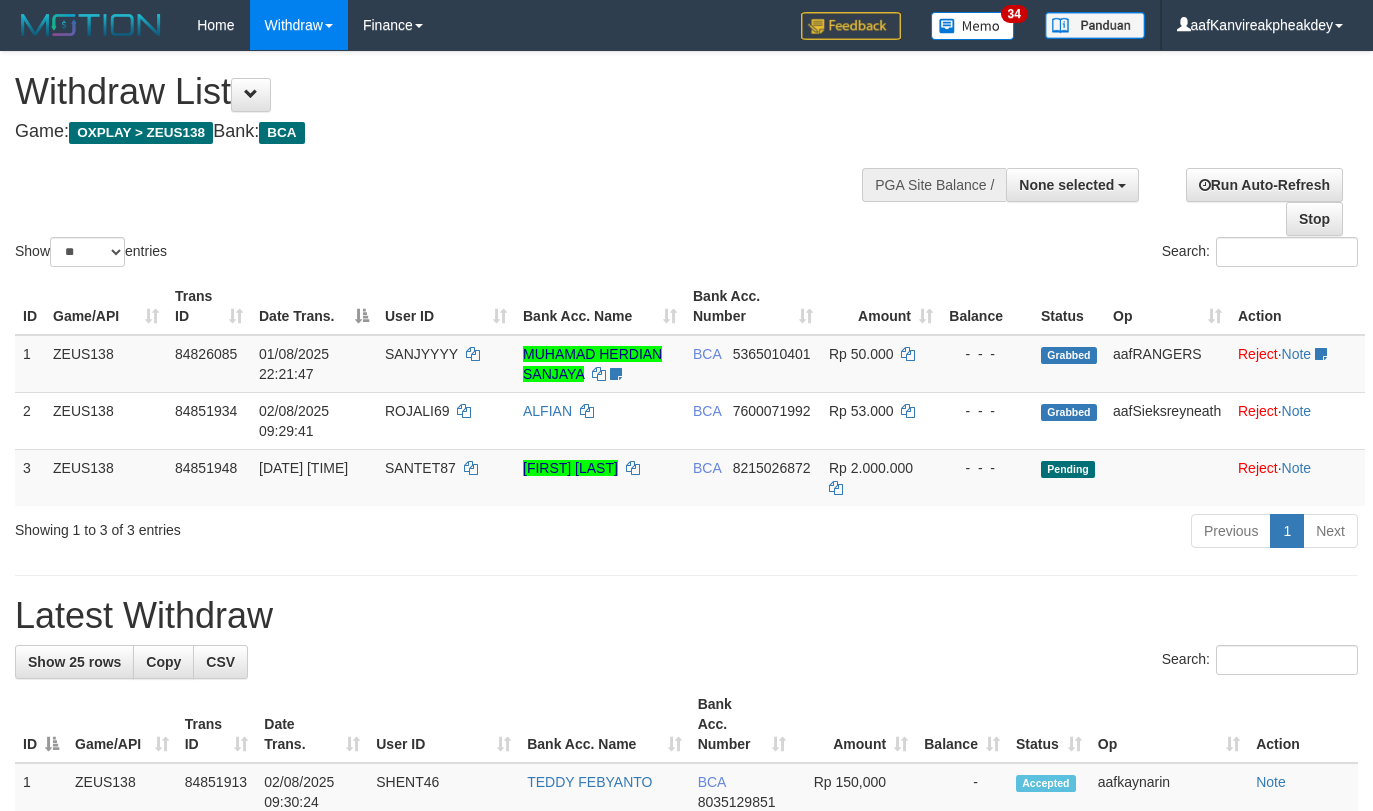 select 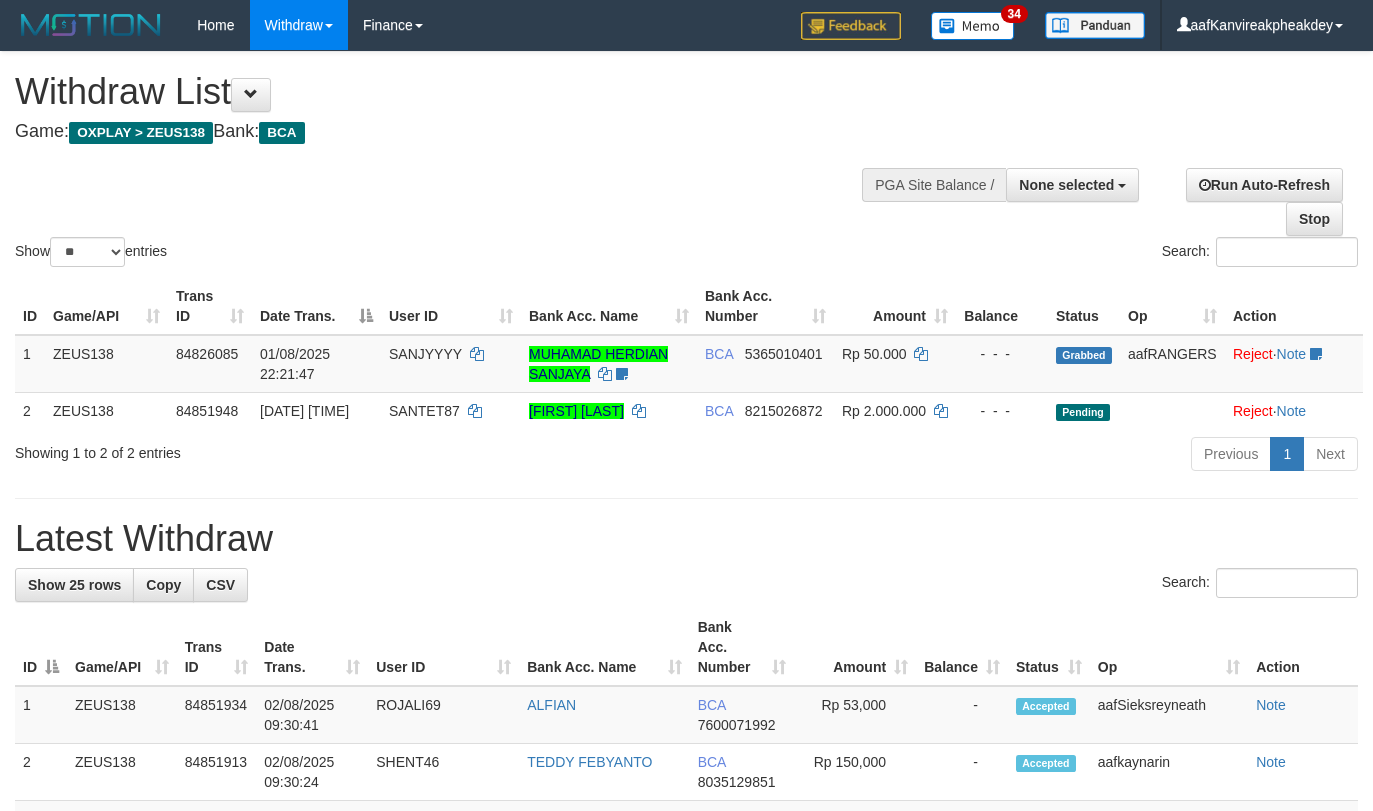 select 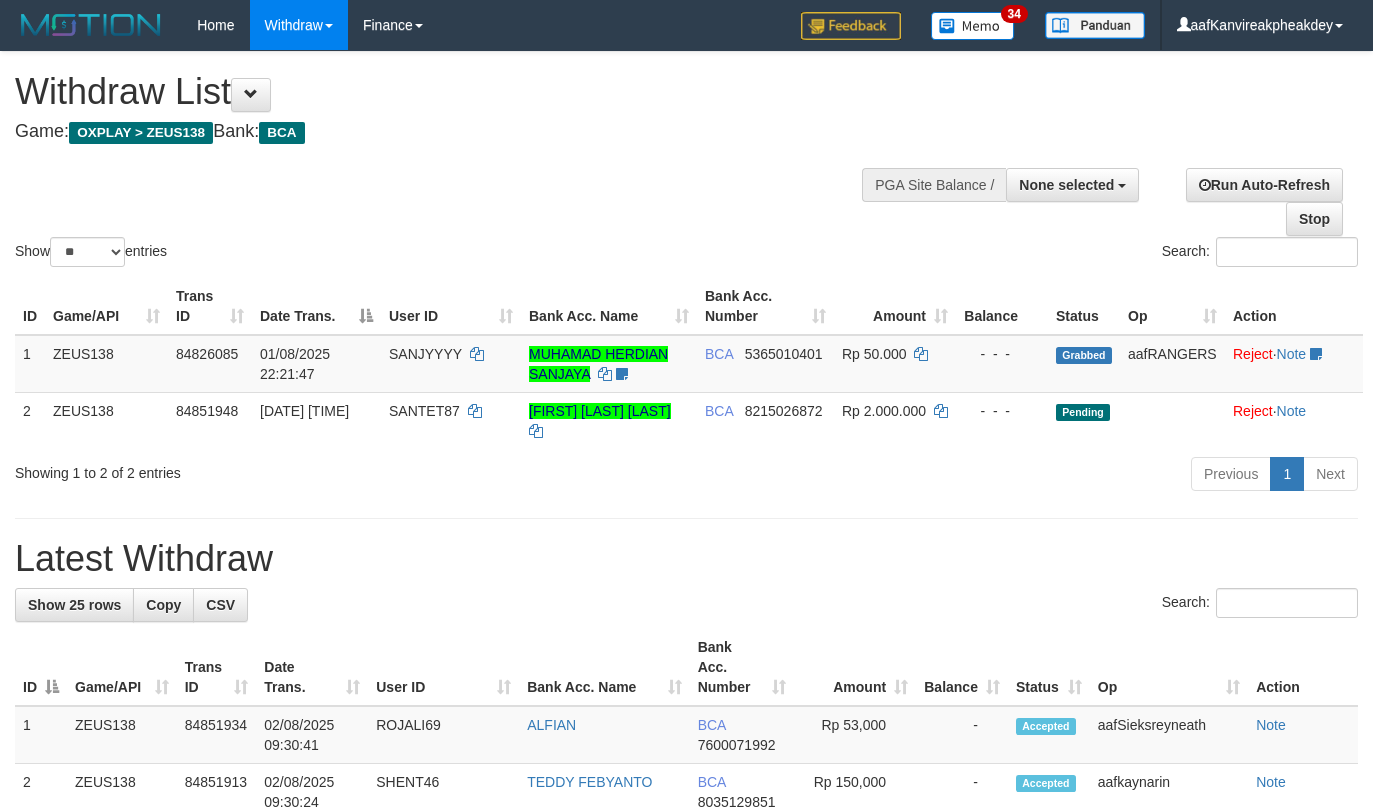 select 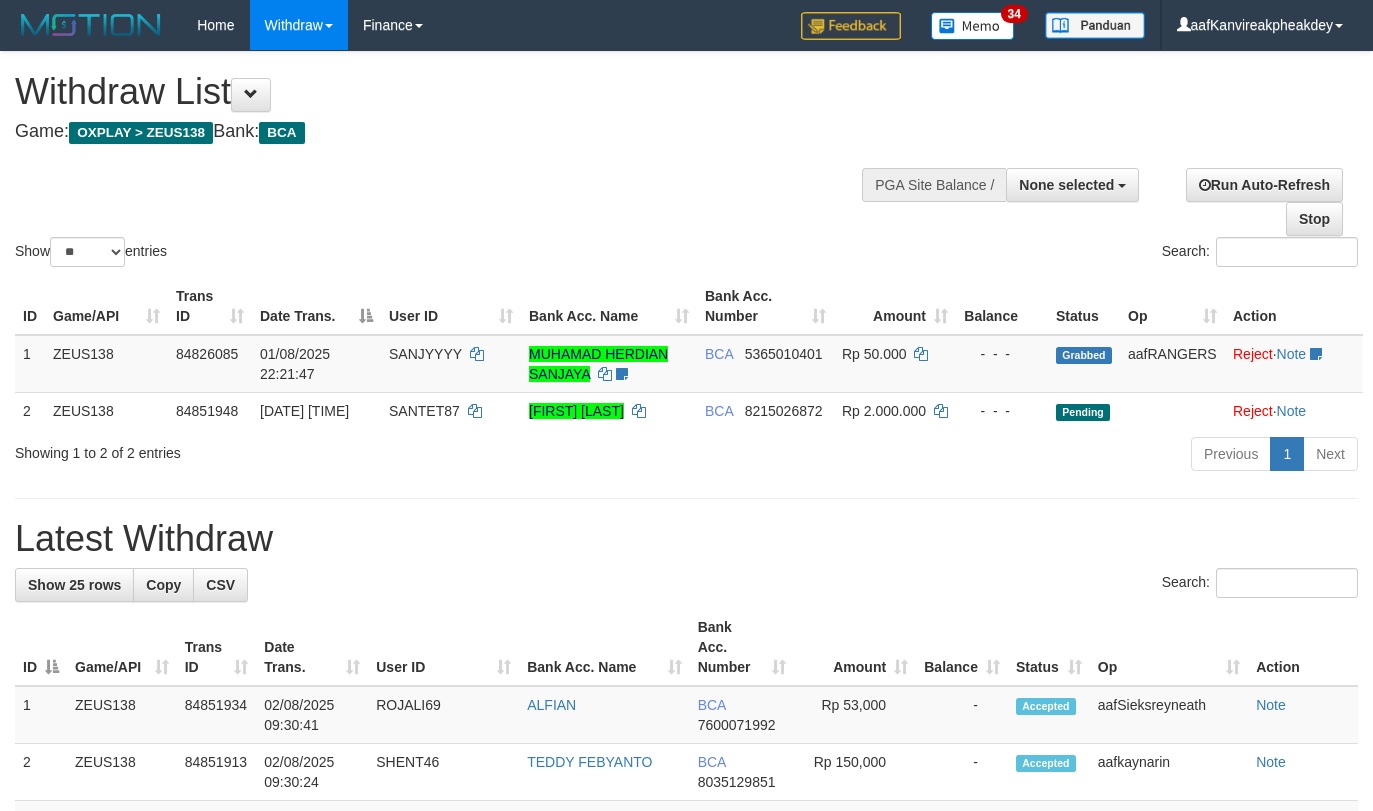 select 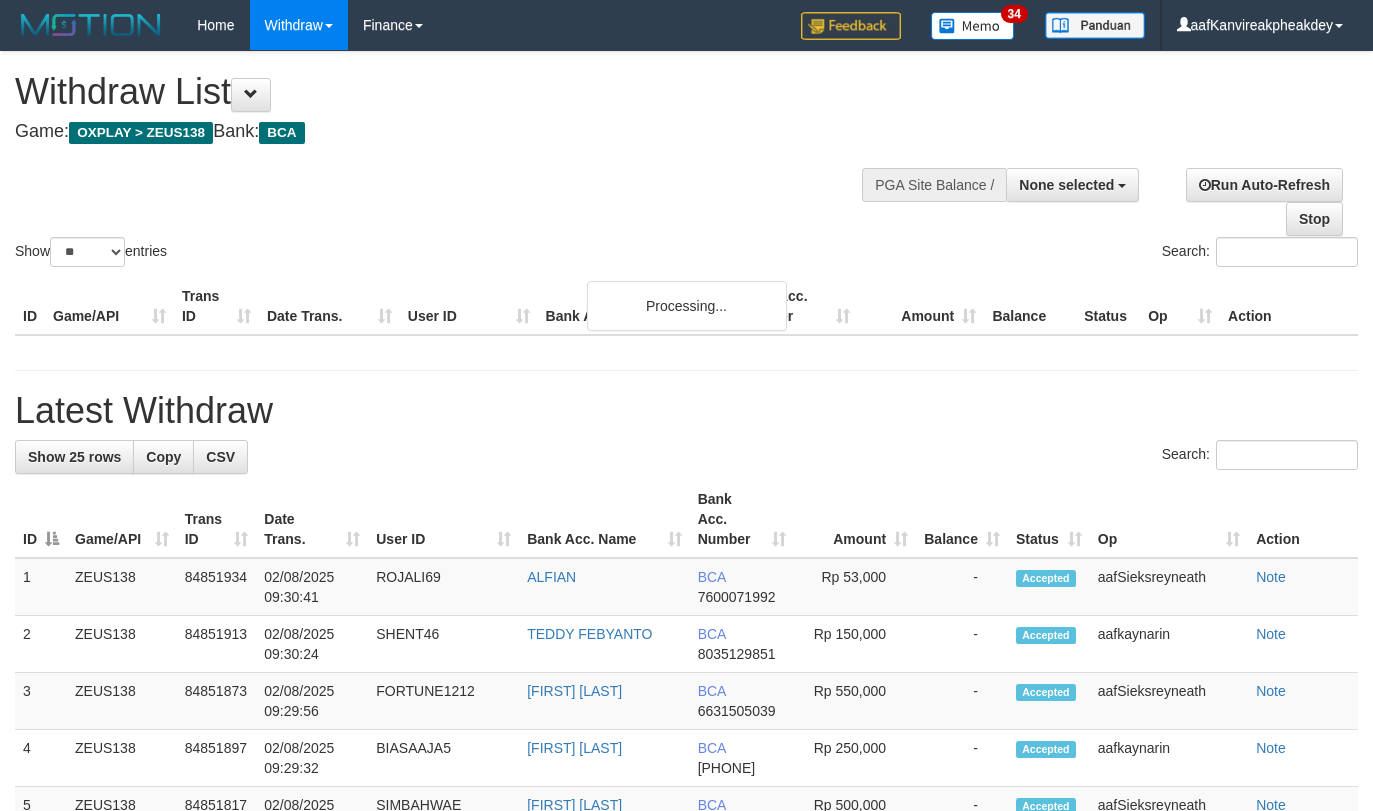 select 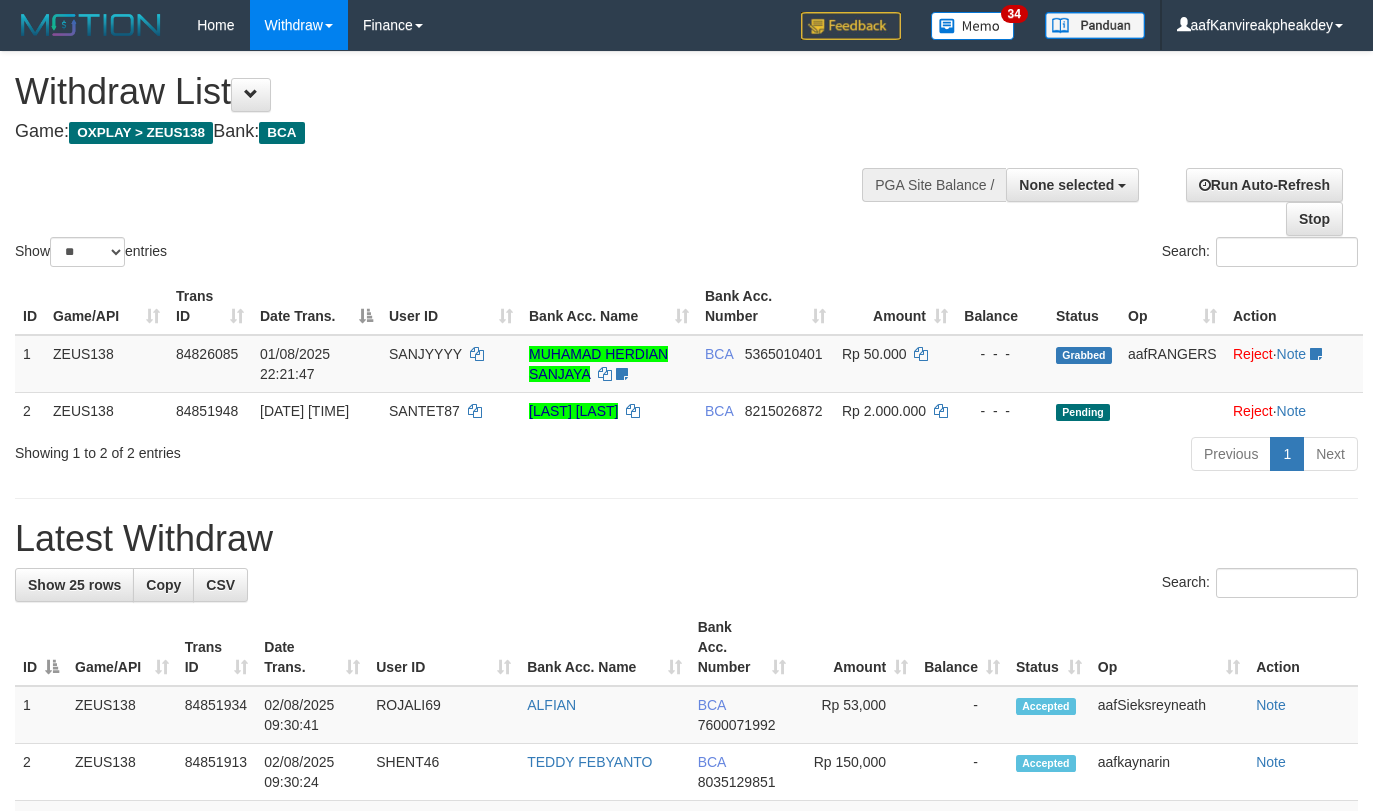 select 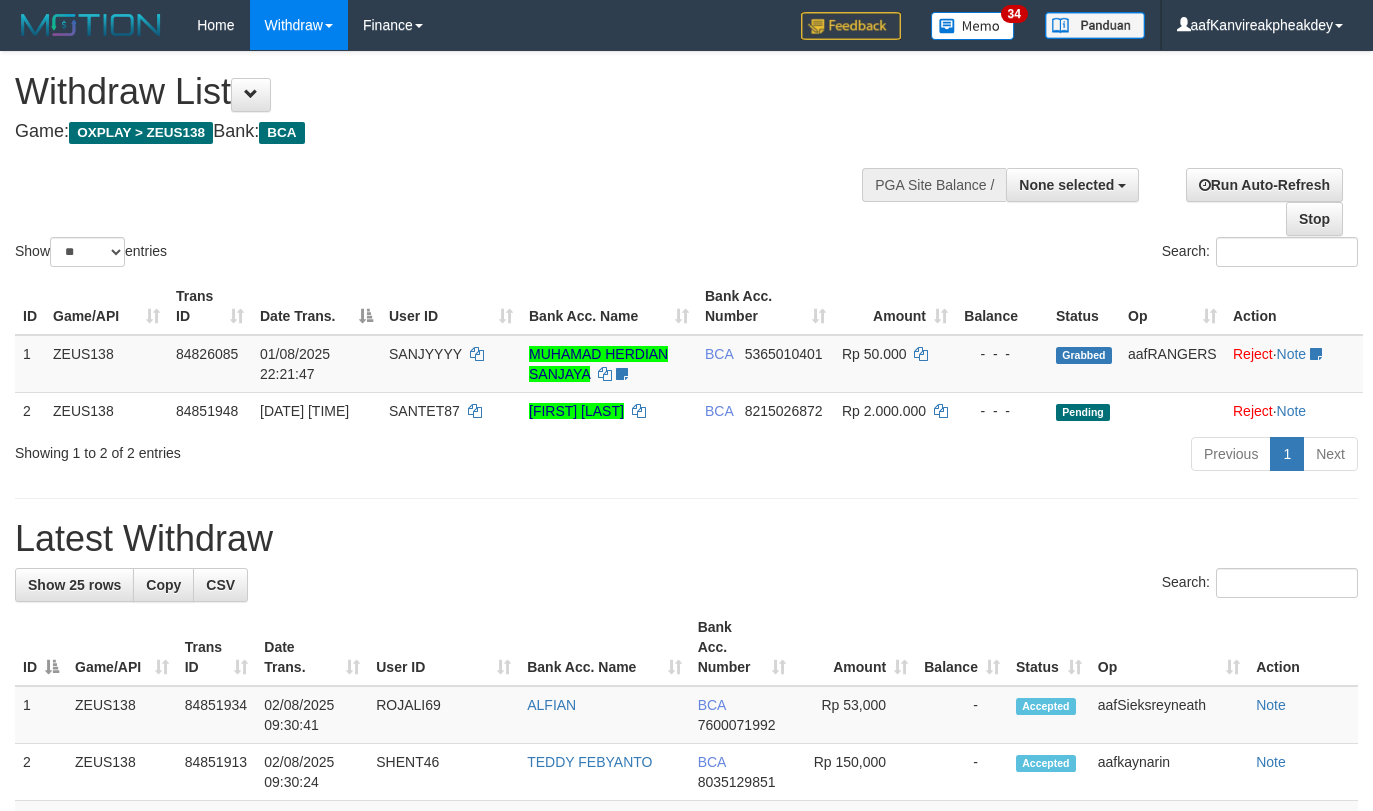 select 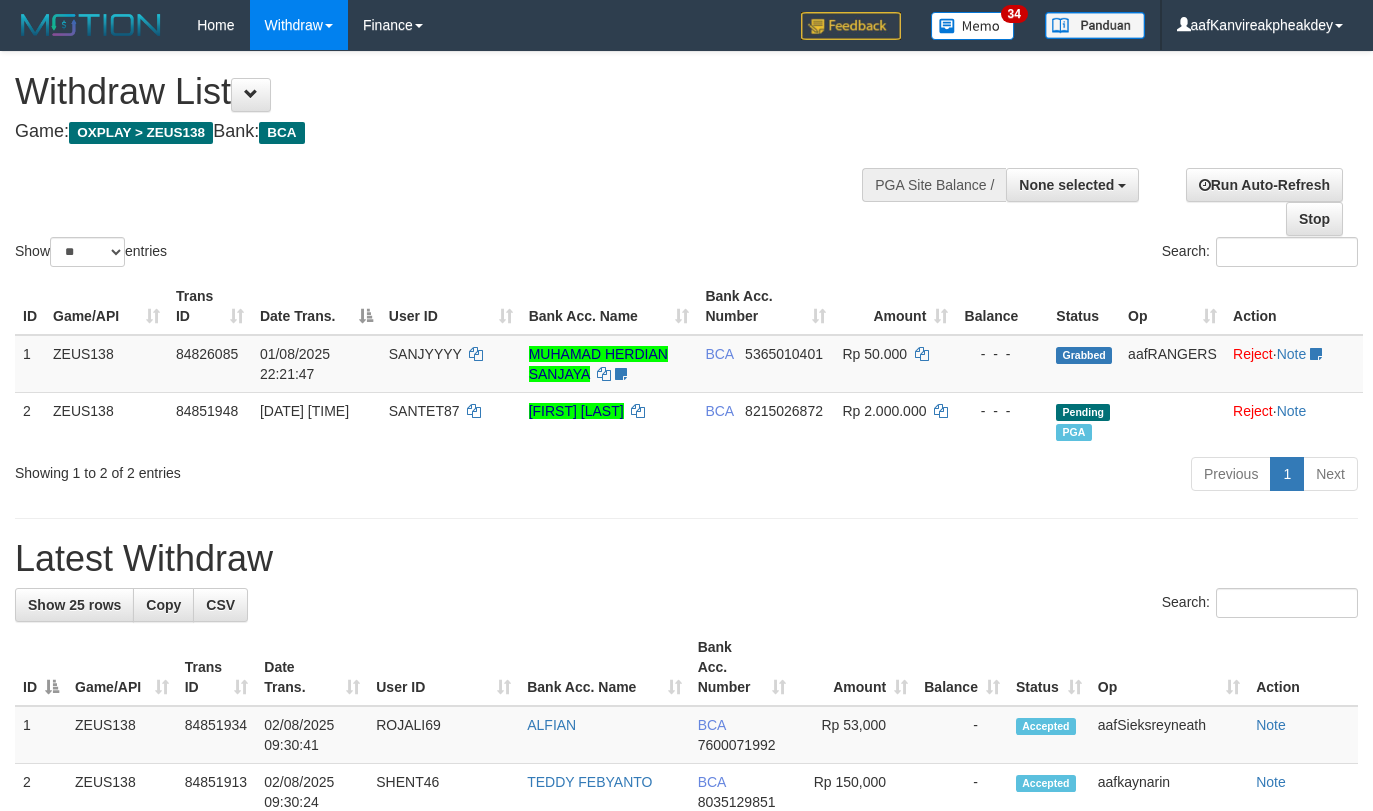 select 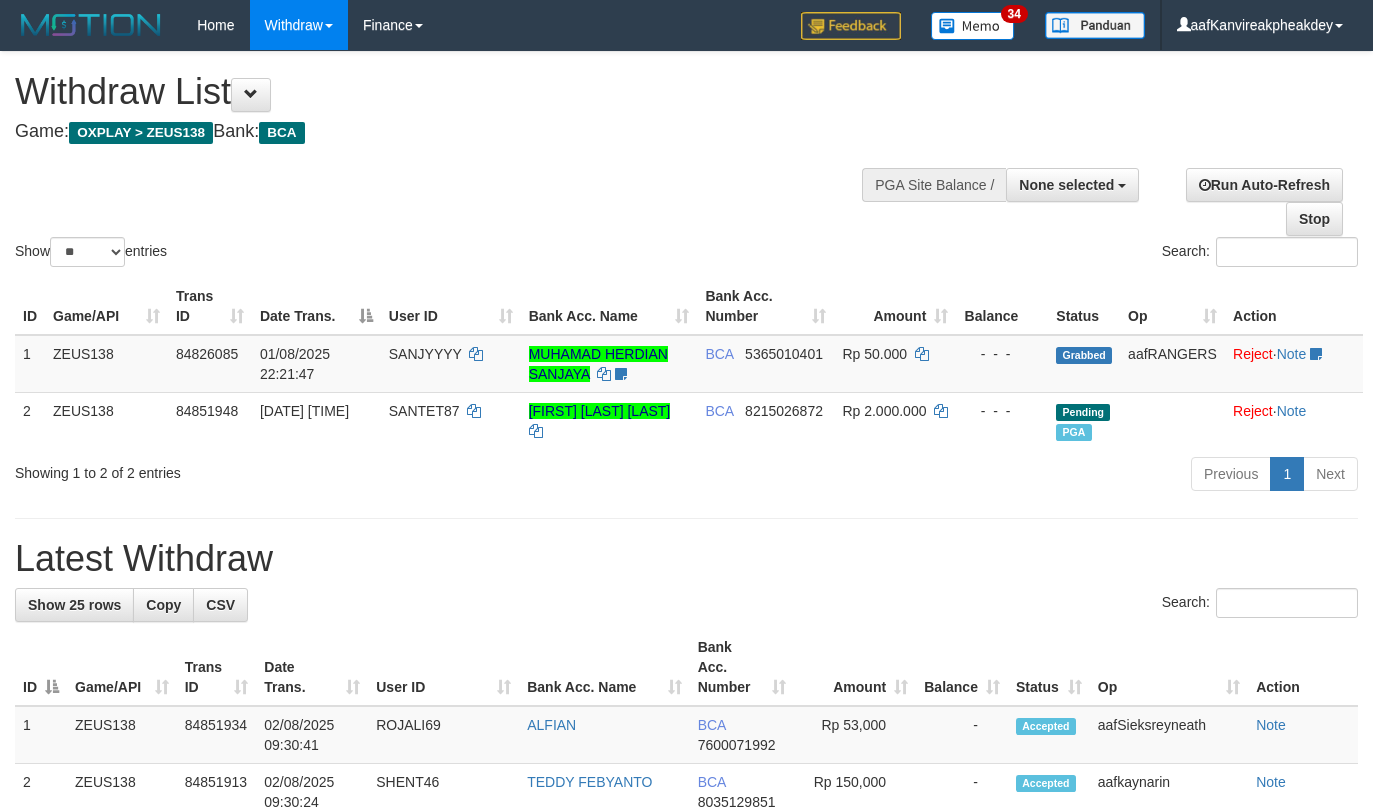 select 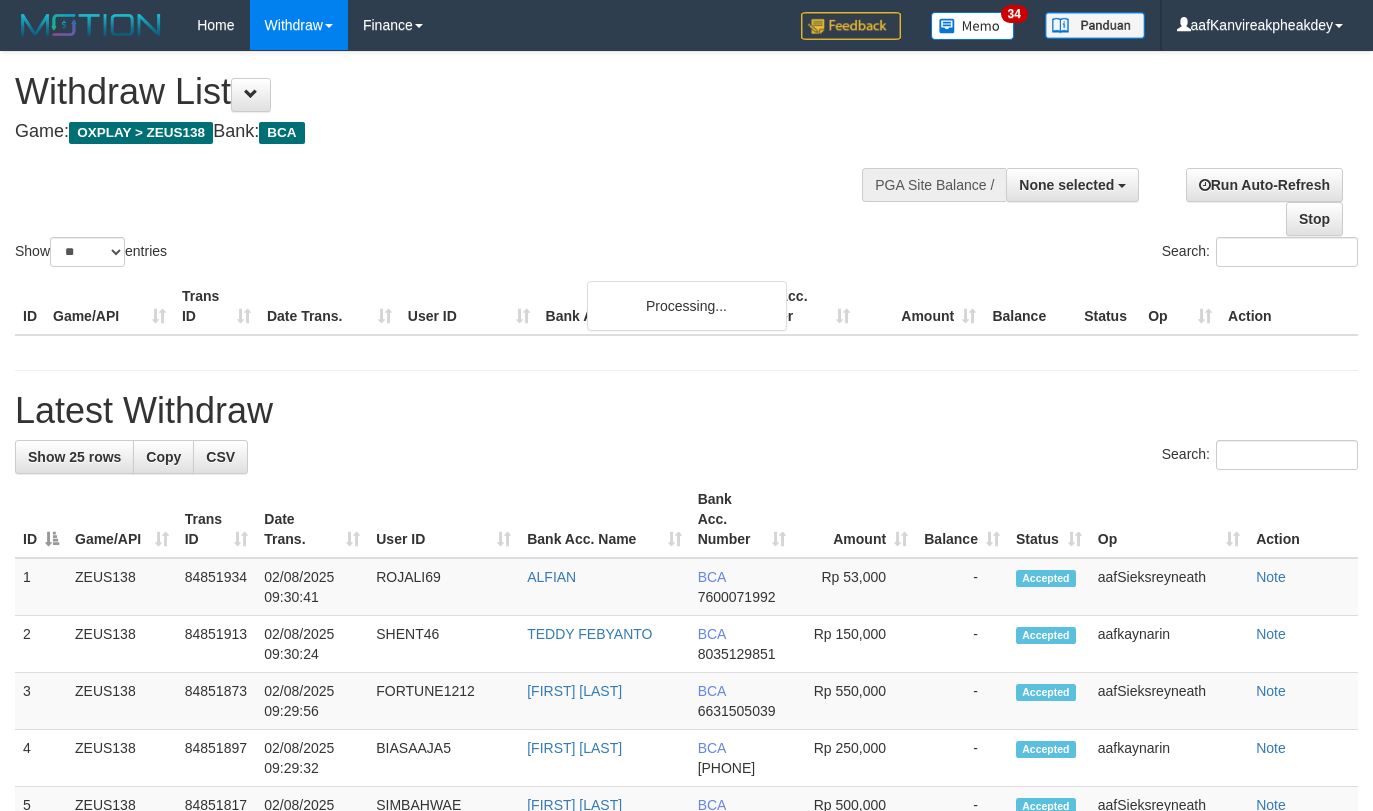 select 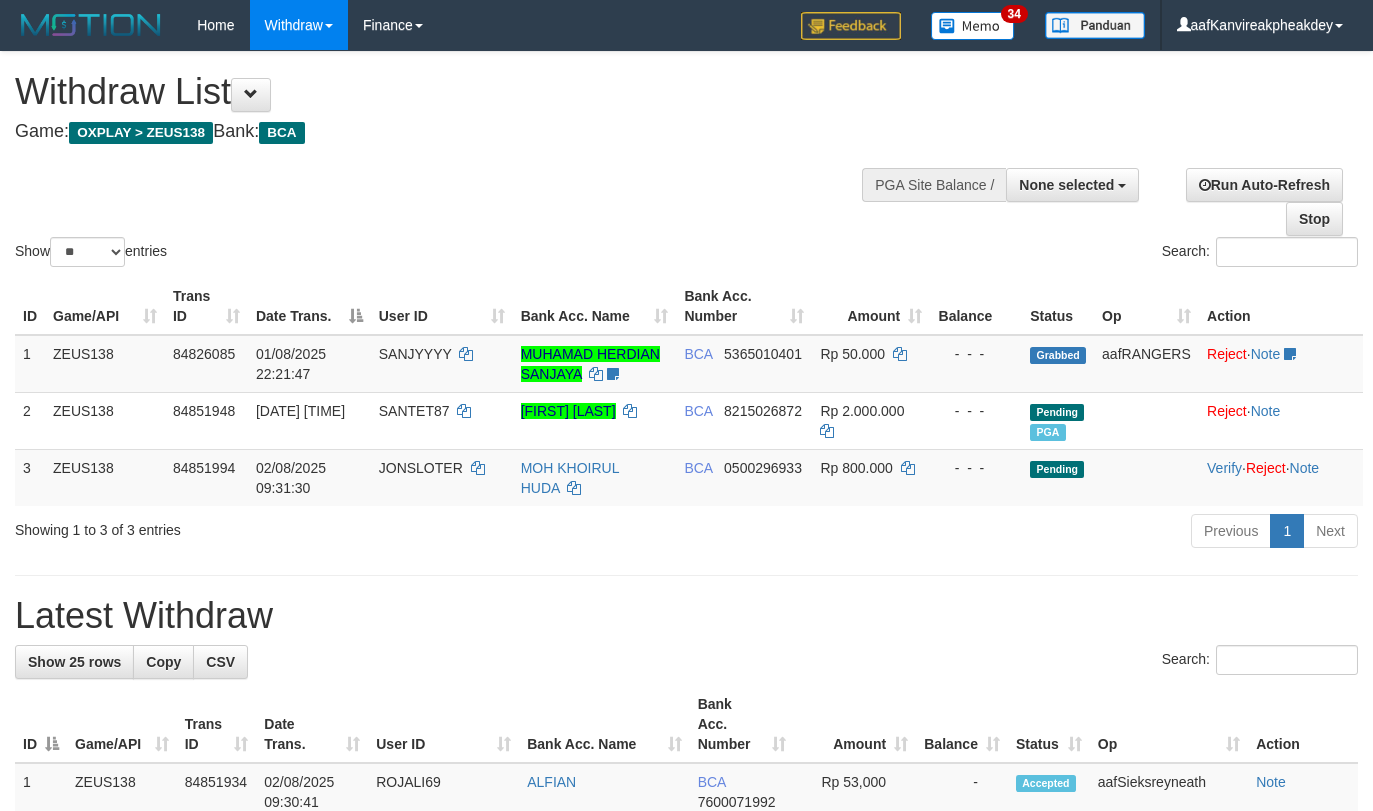 select 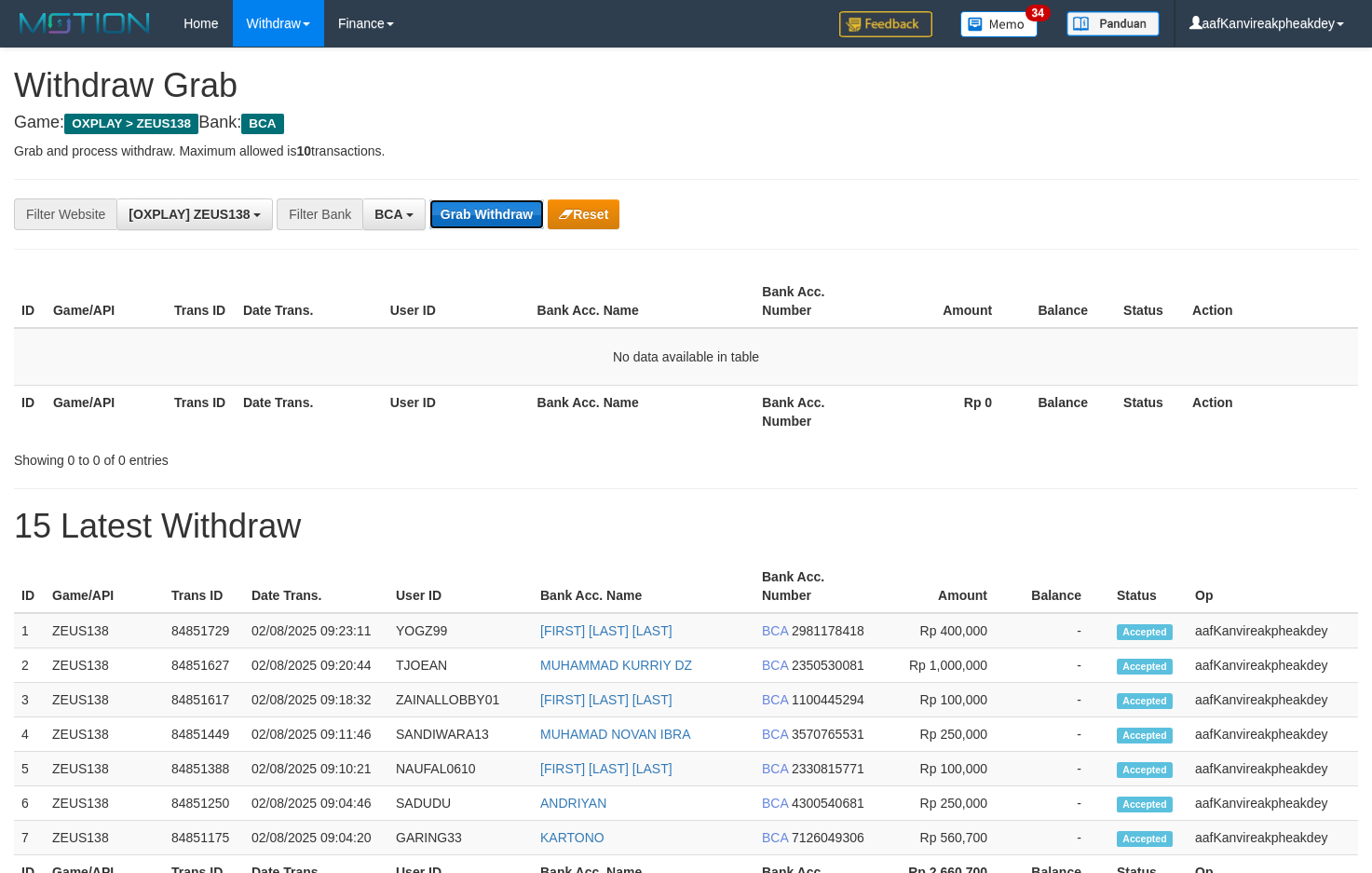 scroll, scrollTop: 0, scrollLeft: 0, axis: both 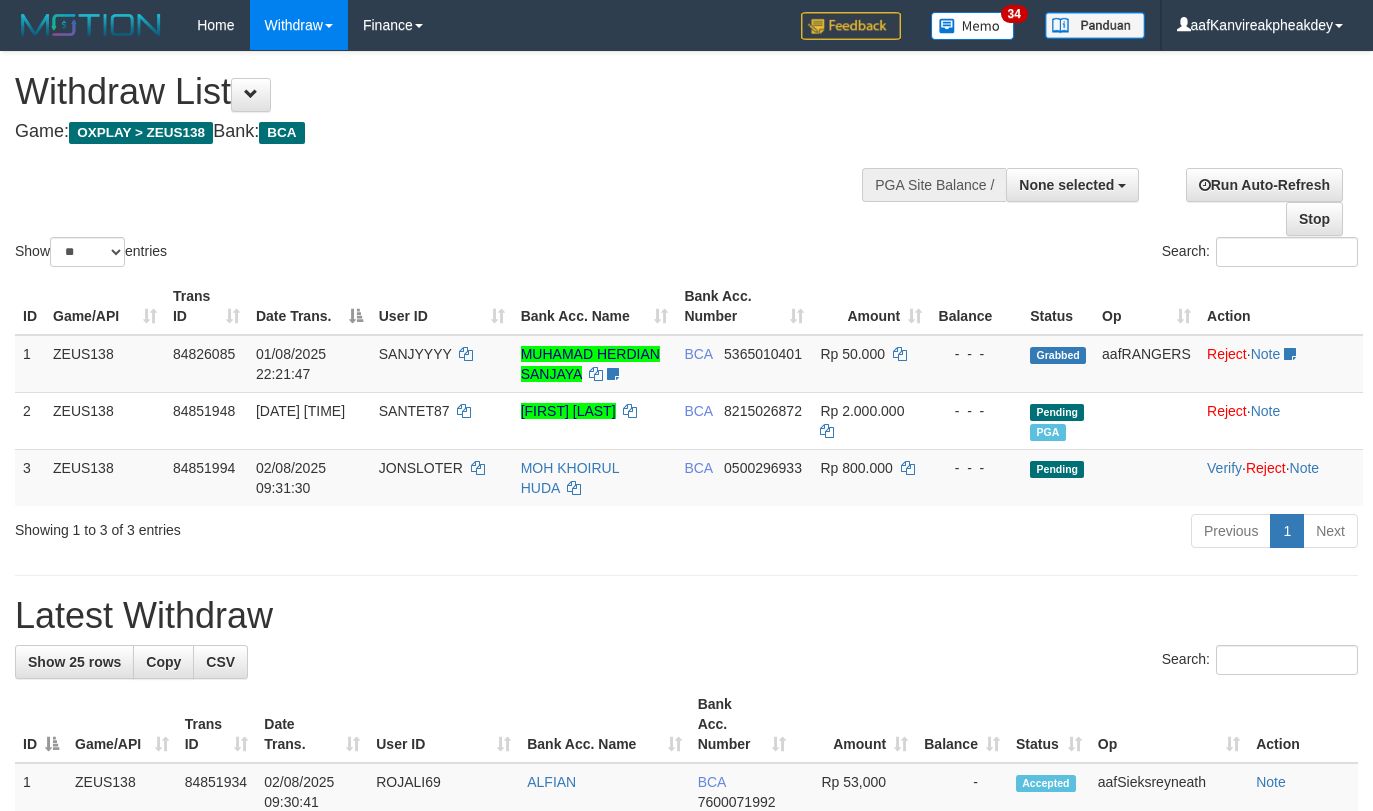 select 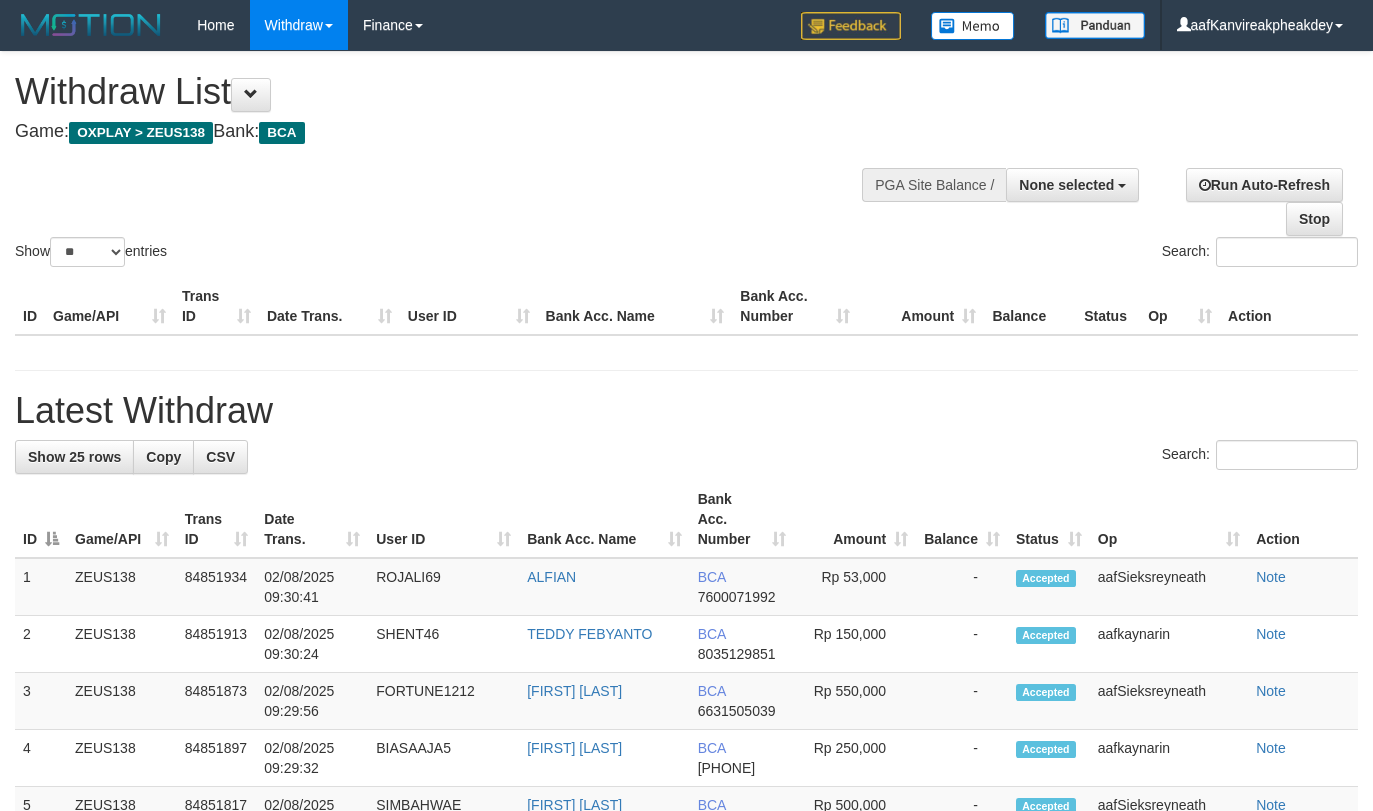 select 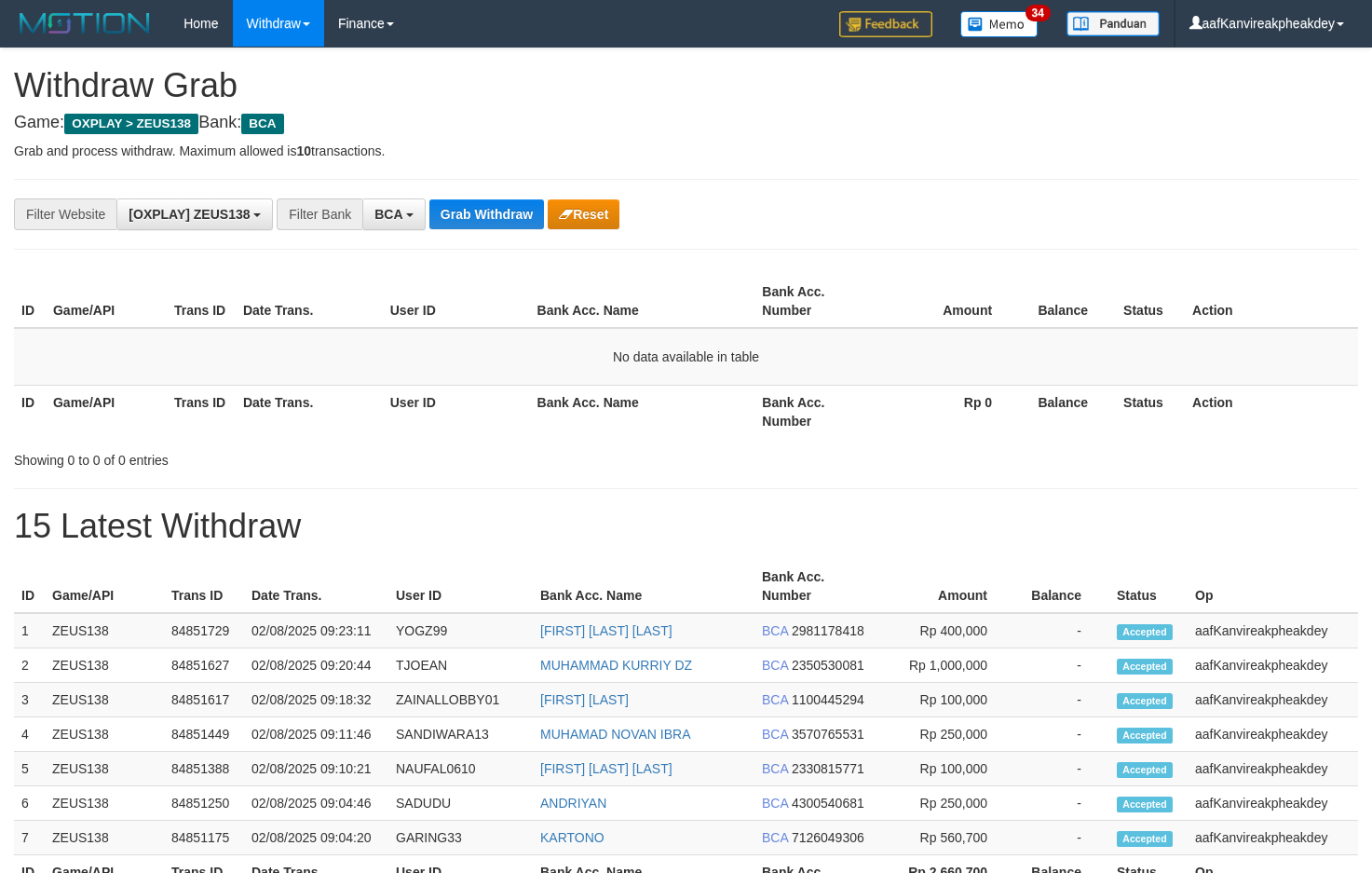 scroll, scrollTop: 0, scrollLeft: 0, axis: both 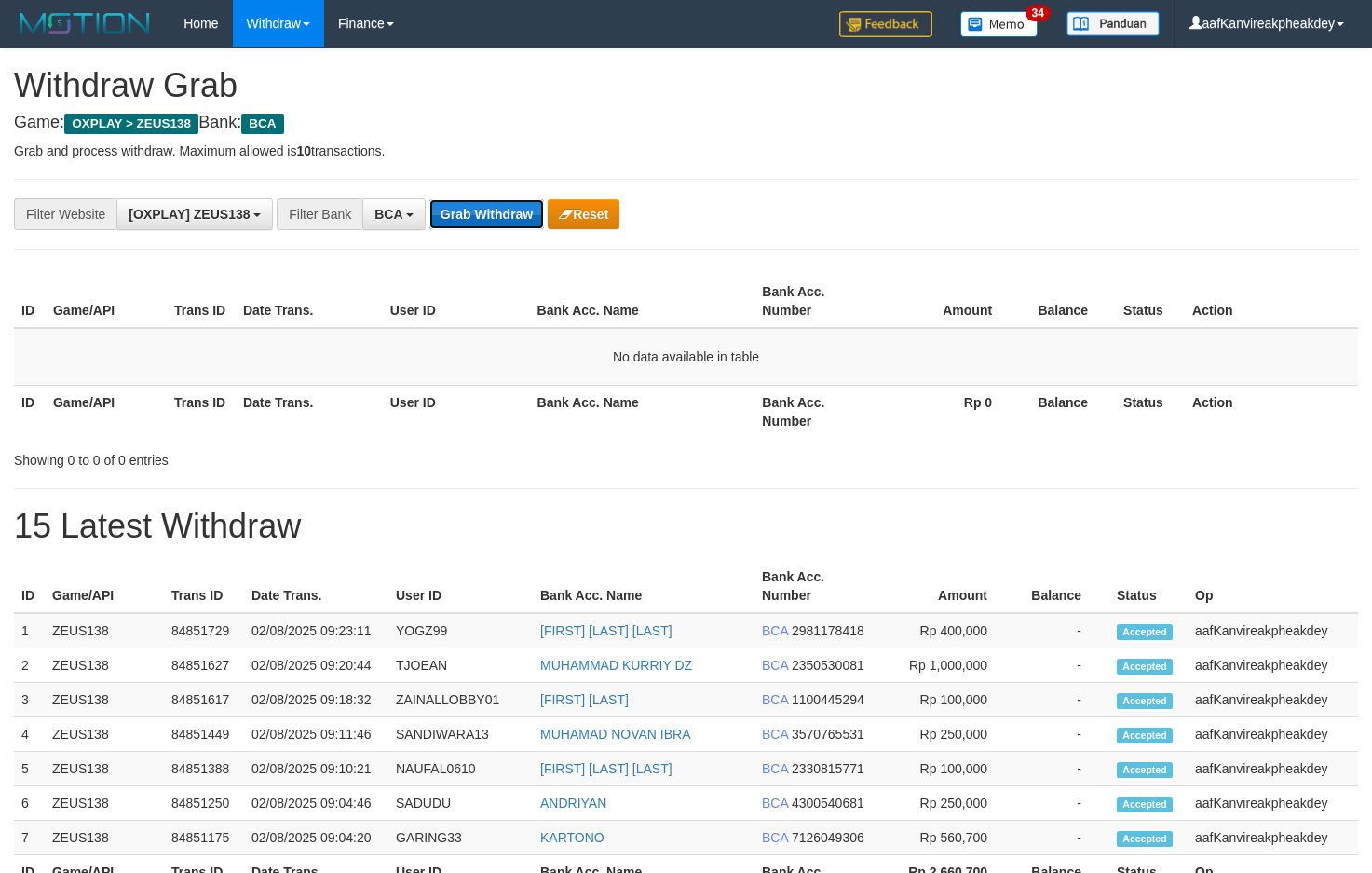 click on "Grab Withdraw" at bounding box center (486, 214) 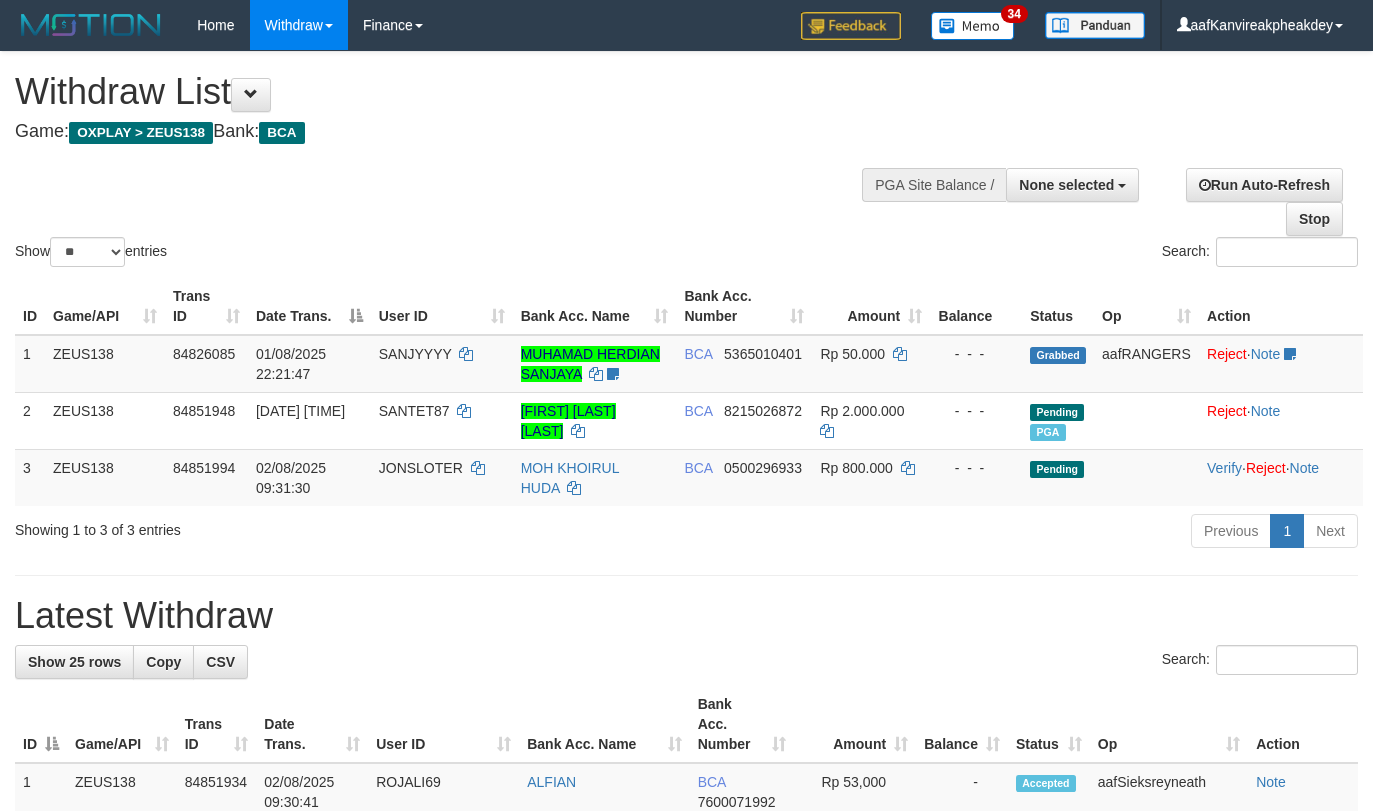 select 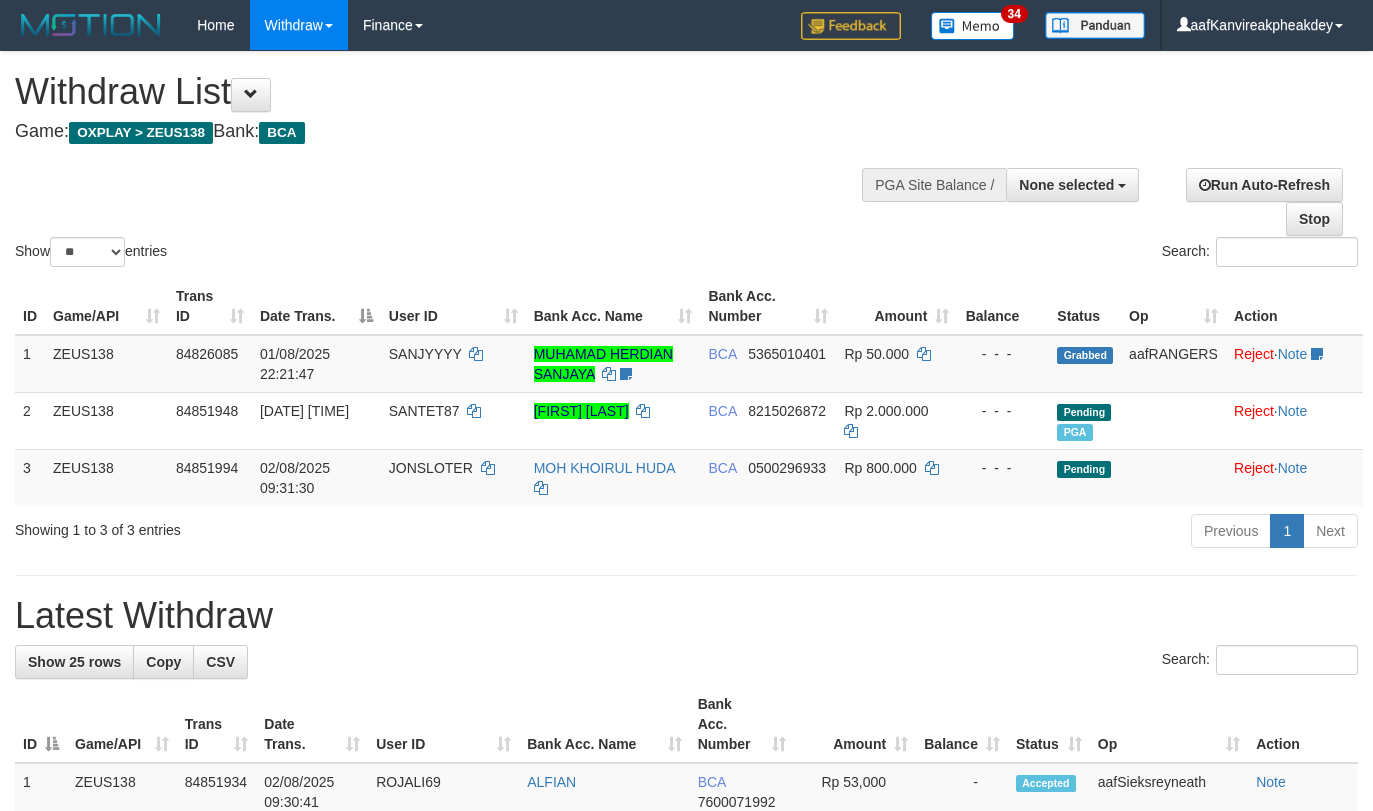 select 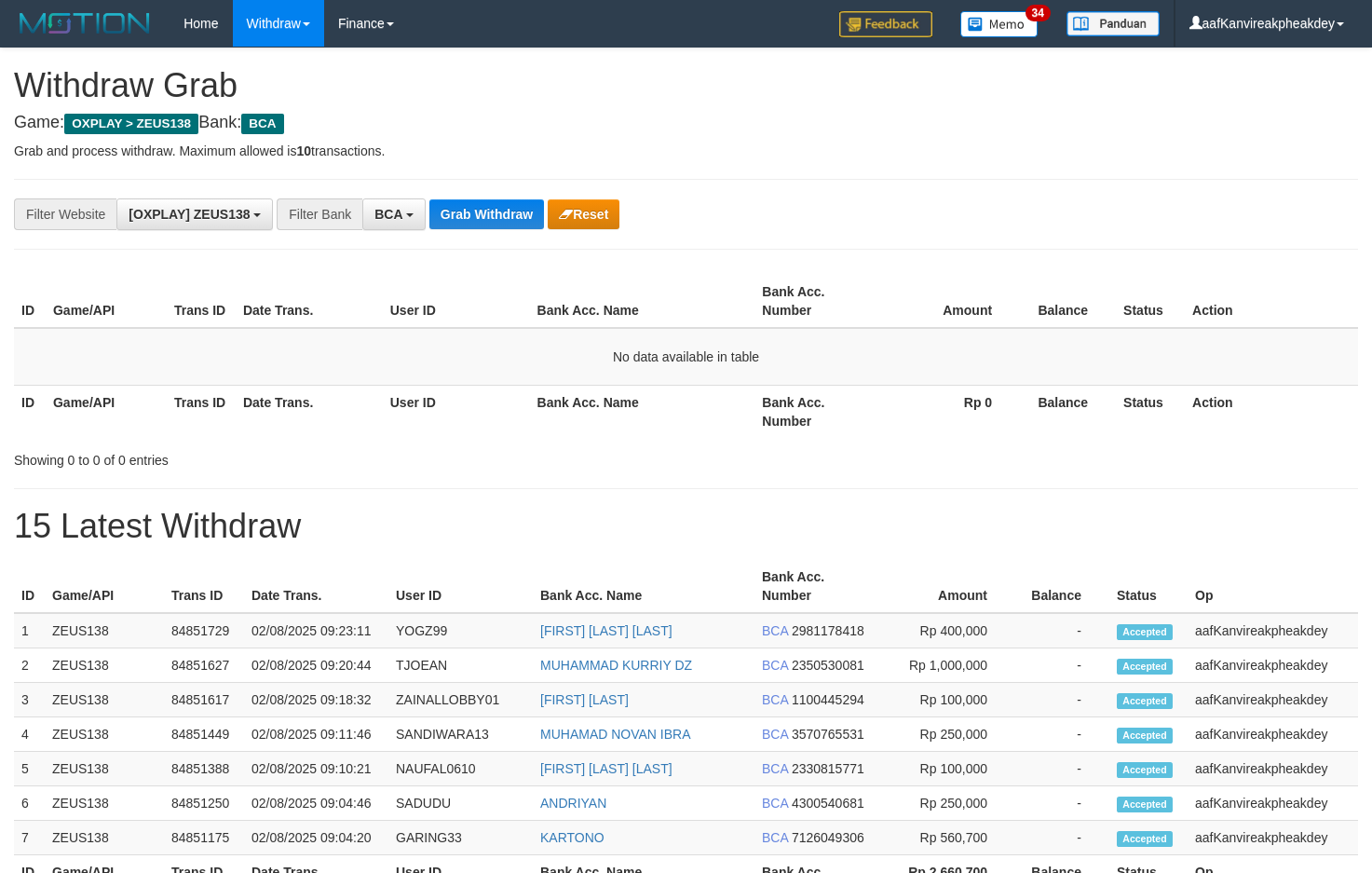 scroll, scrollTop: 0, scrollLeft: 0, axis: both 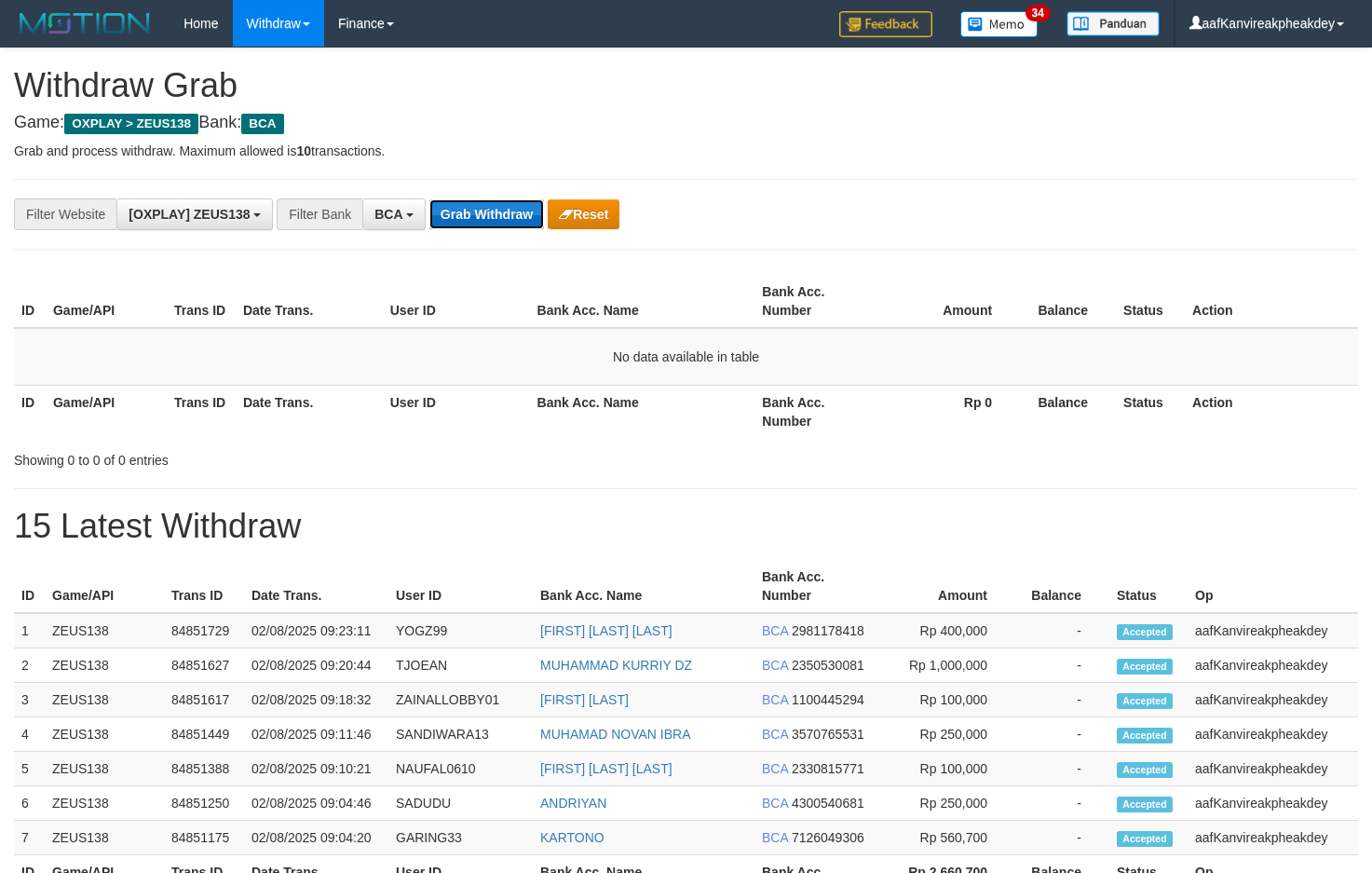 click on "Grab Withdraw" at bounding box center [486, 214] 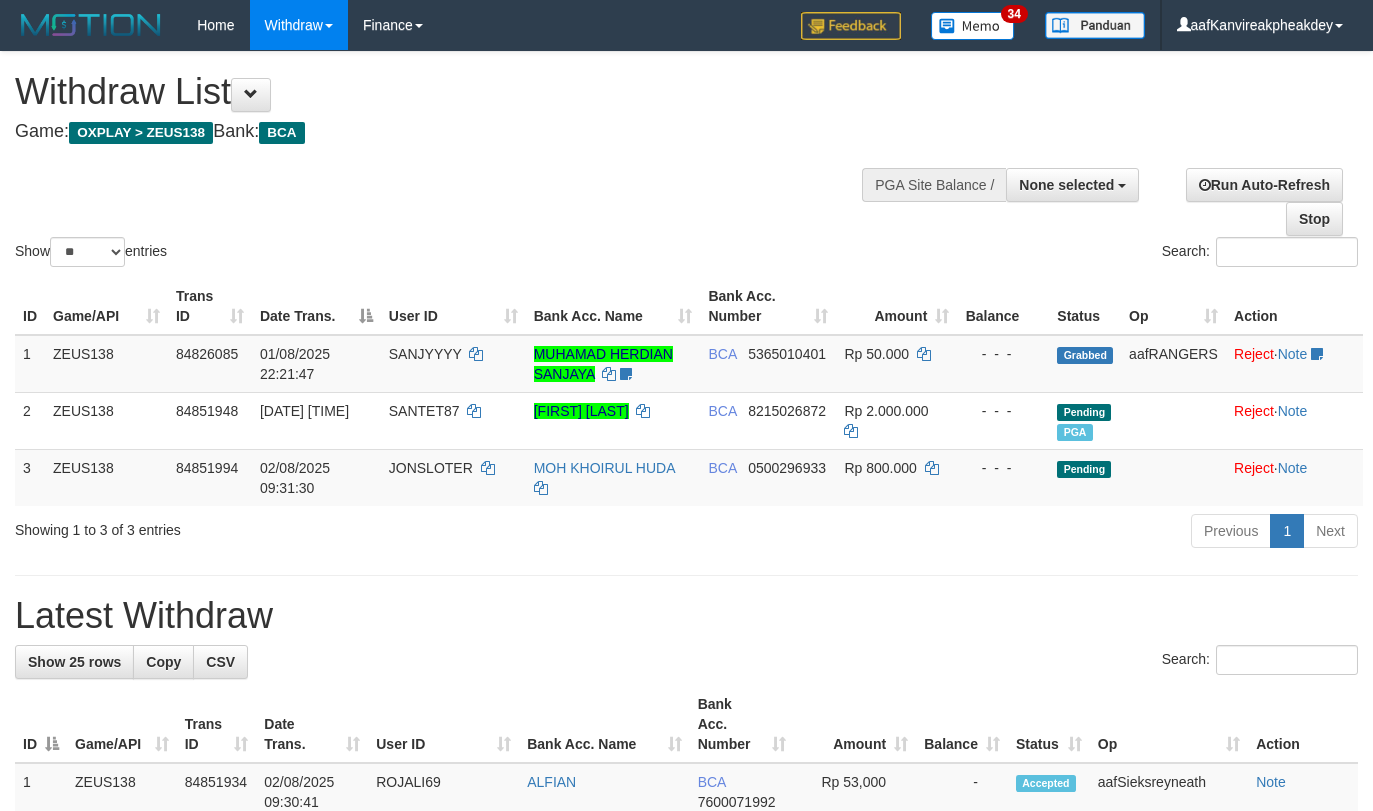 select 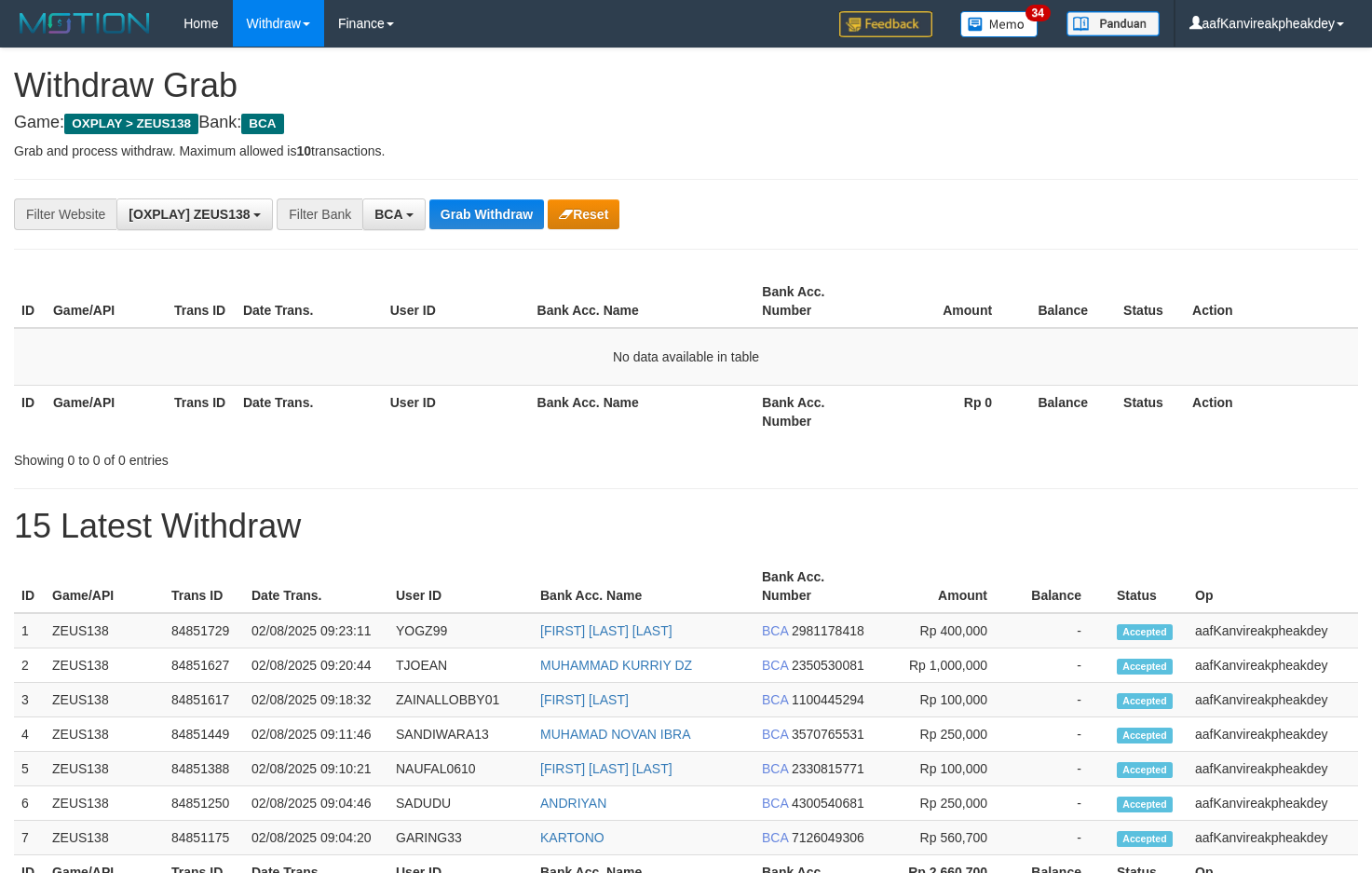 scroll, scrollTop: 0, scrollLeft: 0, axis: both 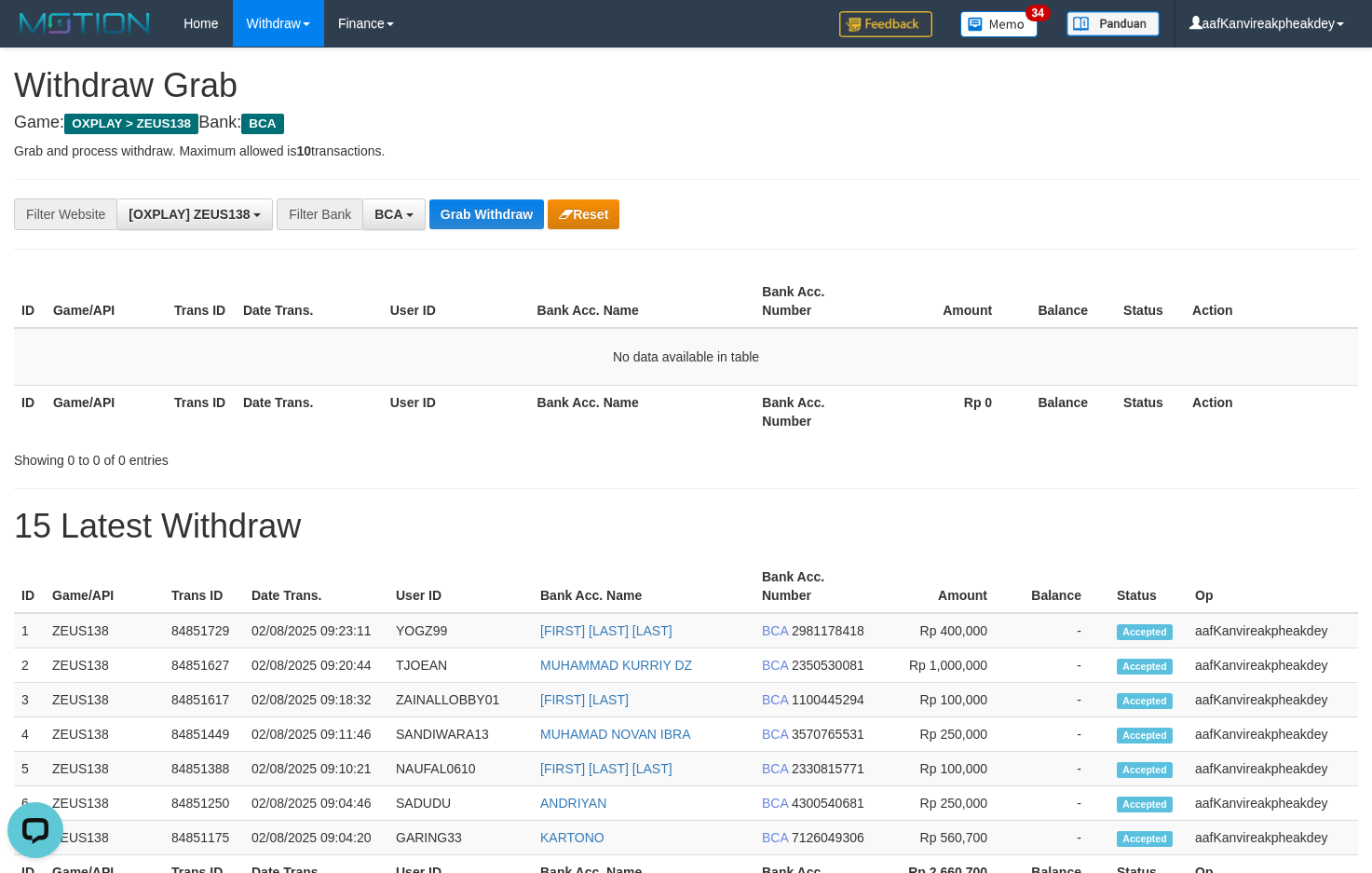 drag, startPoint x: 857, startPoint y: 212, endPoint x: 780, endPoint y: 258, distance: 89.69392 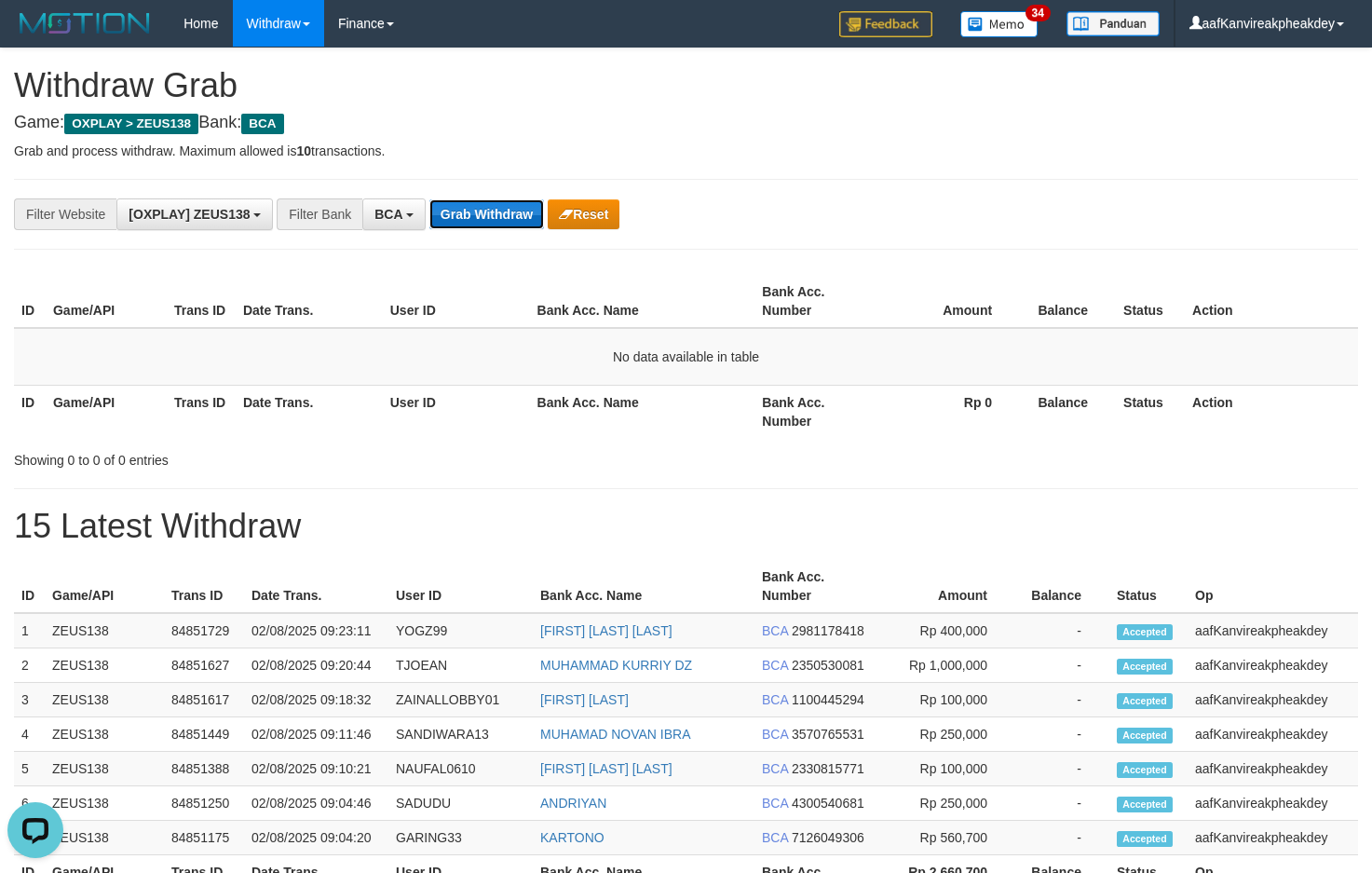 click on "Grab Withdraw" at bounding box center [486, 214] 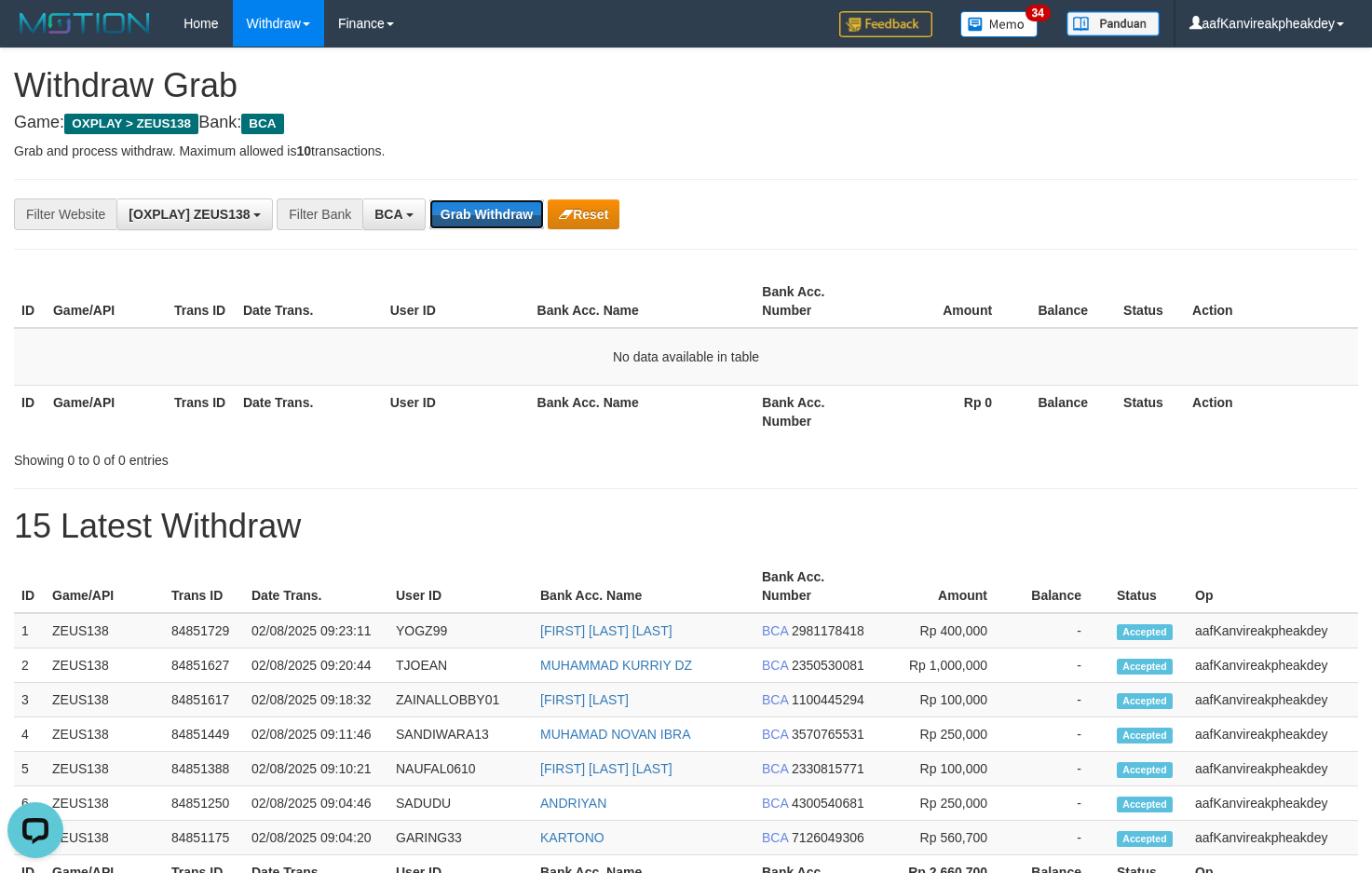 drag, startPoint x: 500, startPoint y: 219, endPoint x: 1373, endPoint y: 327, distance: 879.655 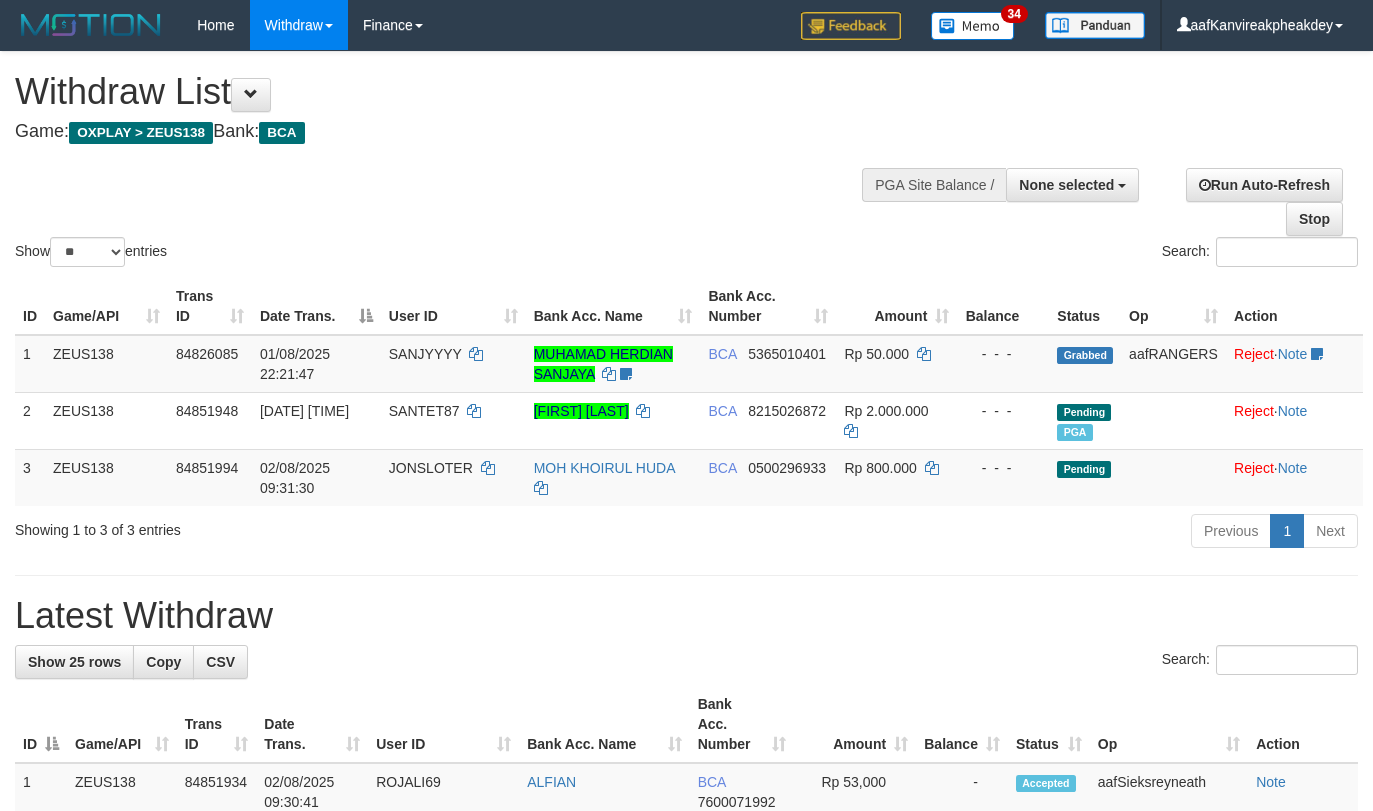 select 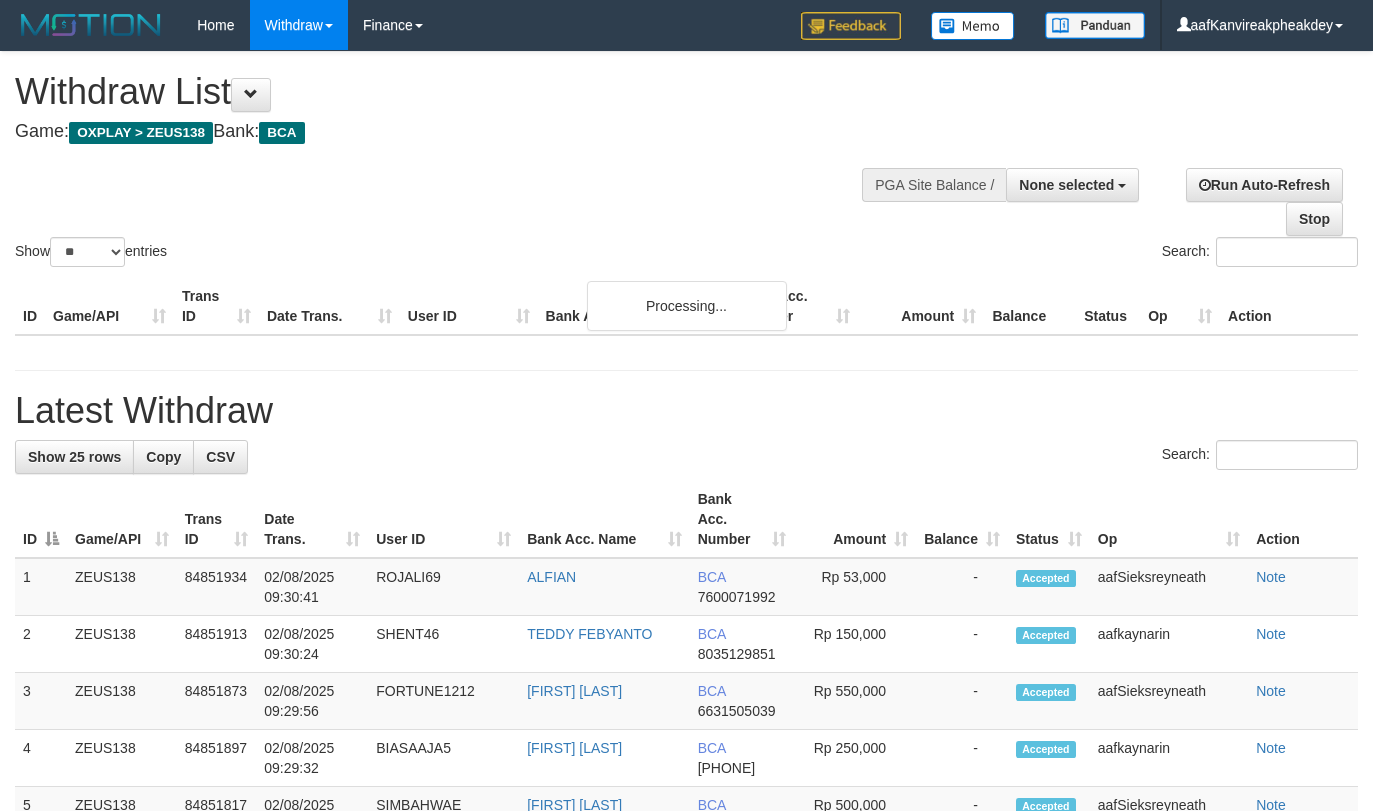 select 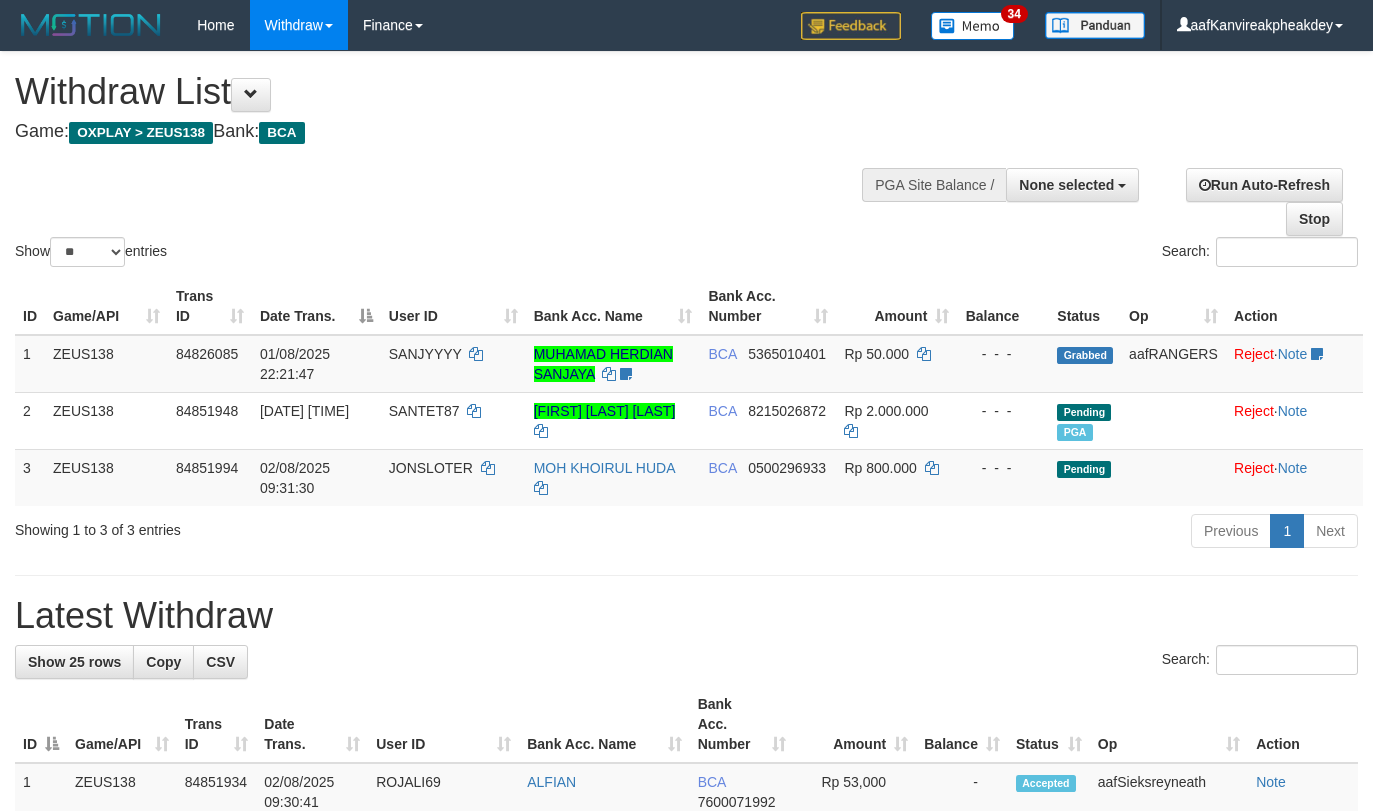 select 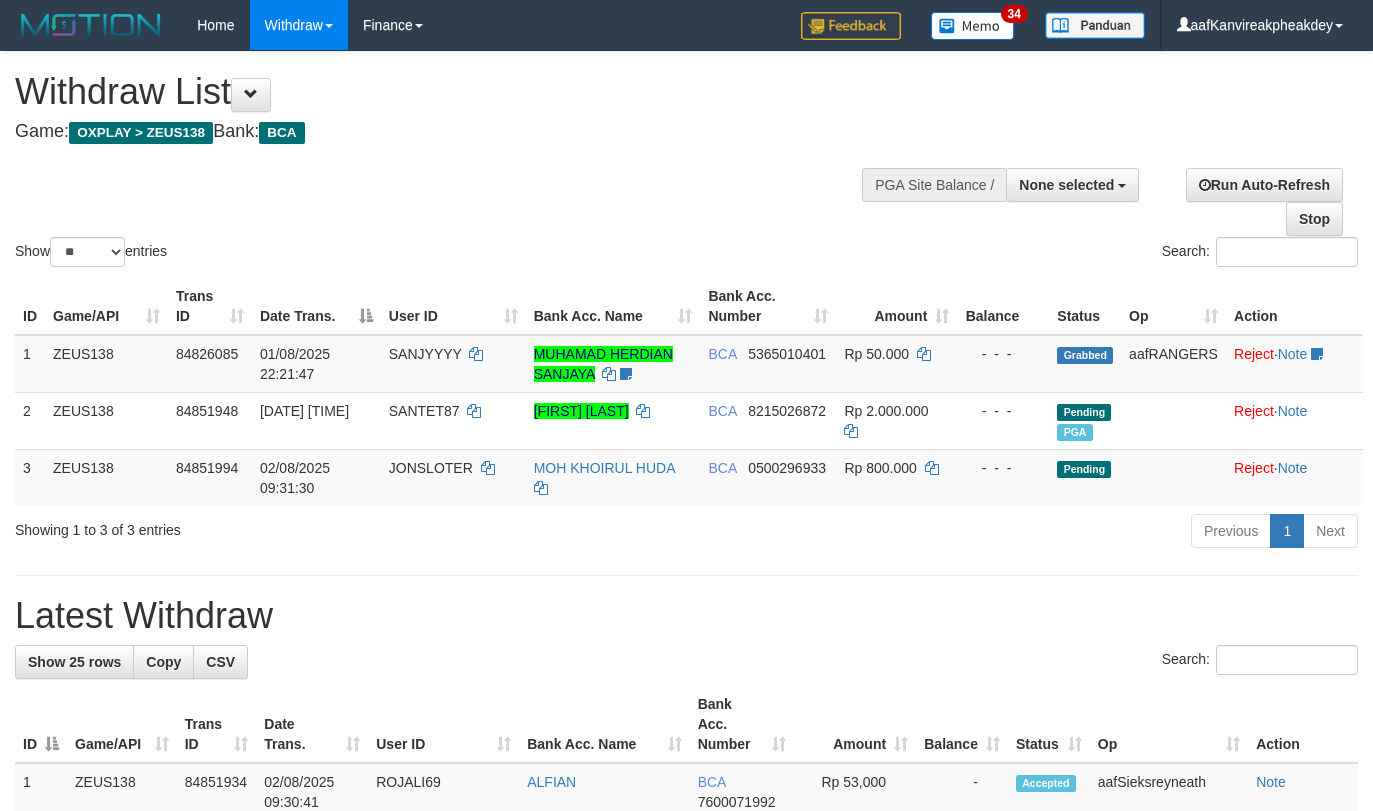 select 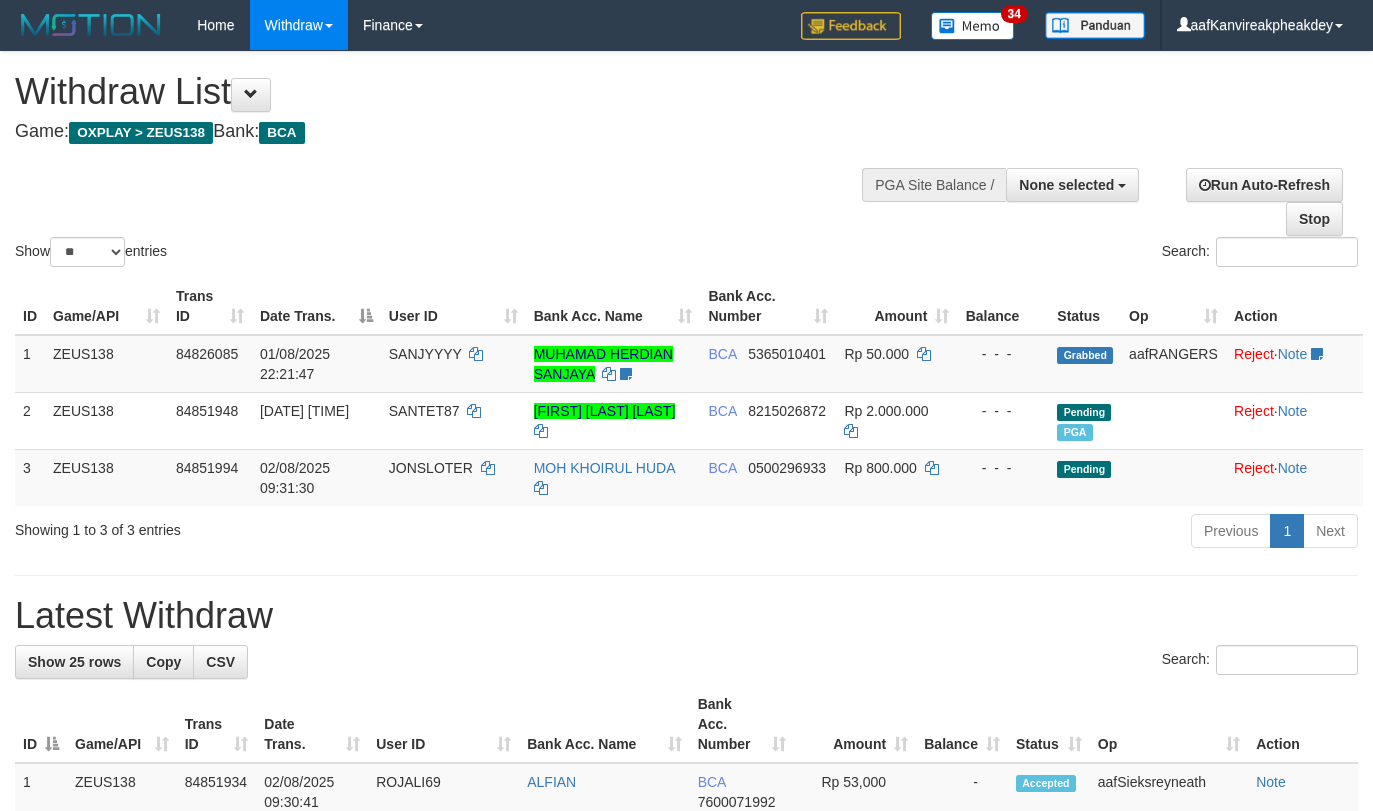 select 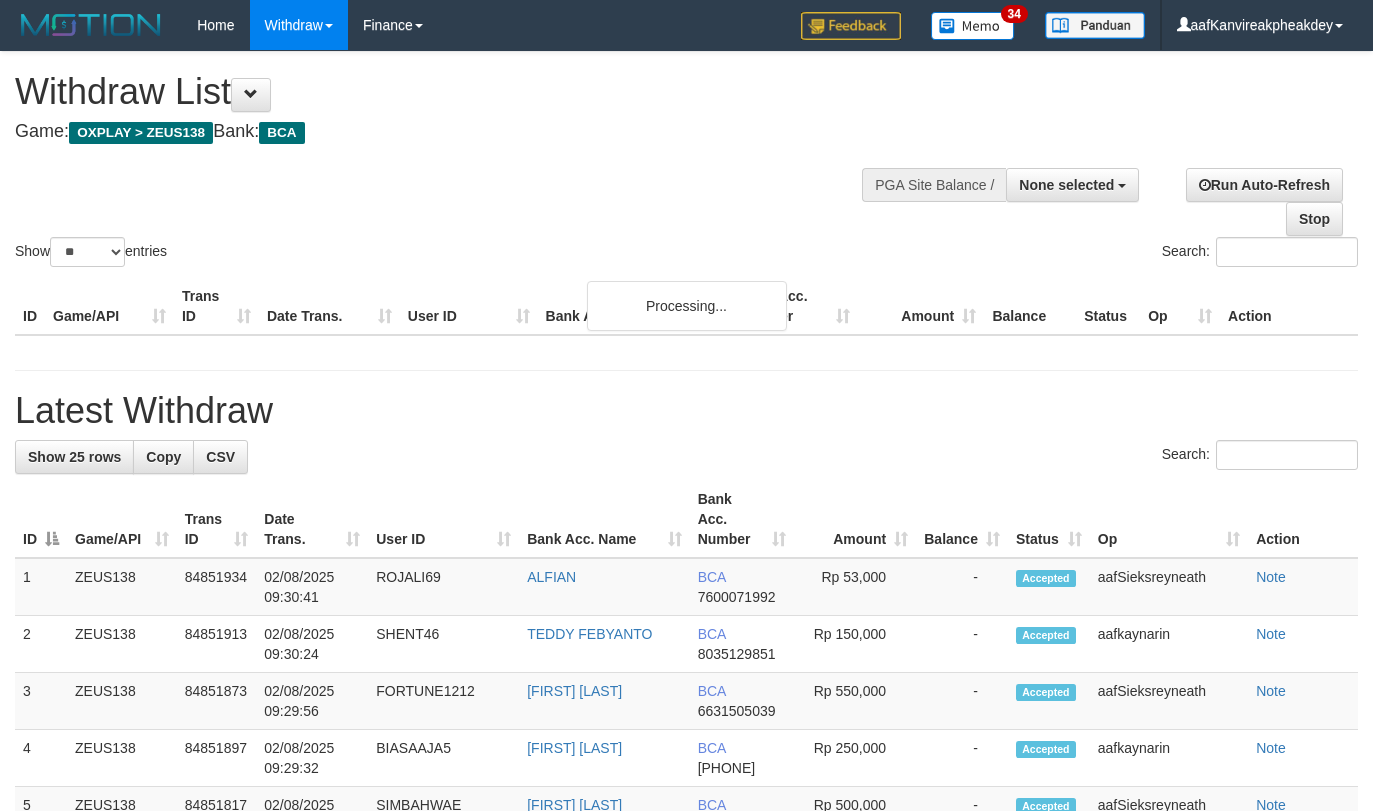 select 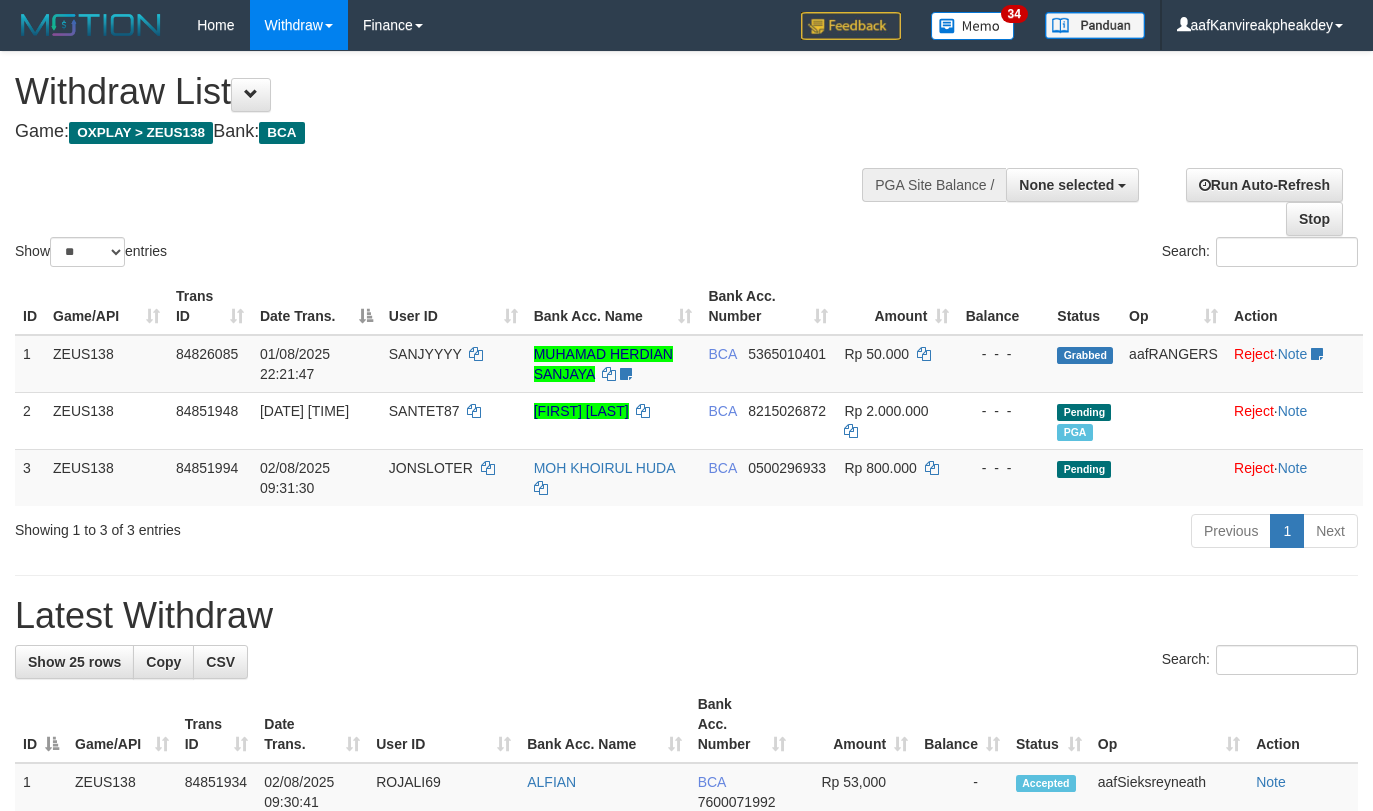 select 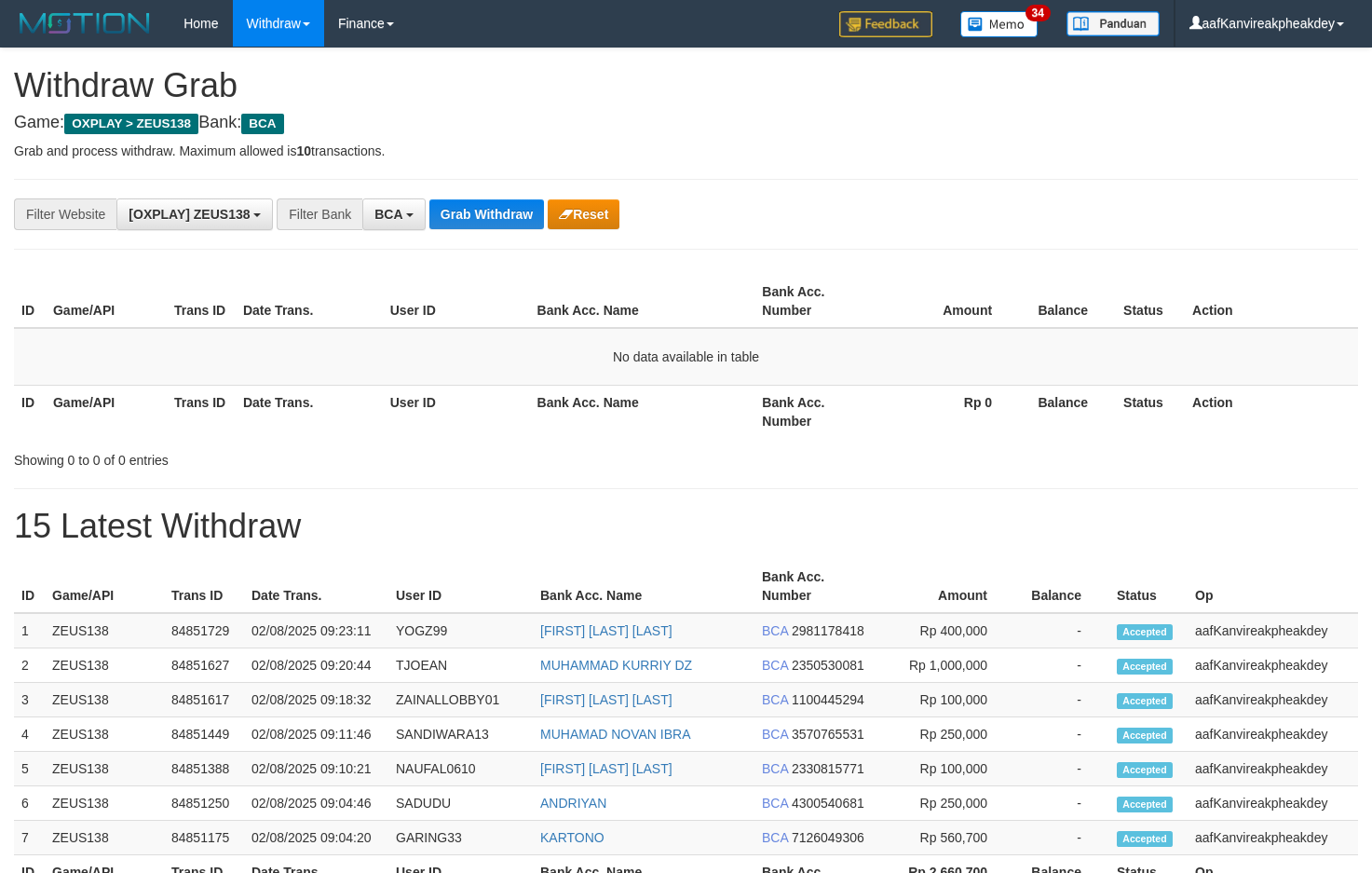 scroll, scrollTop: 0, scrollLeft: 0, axis: both 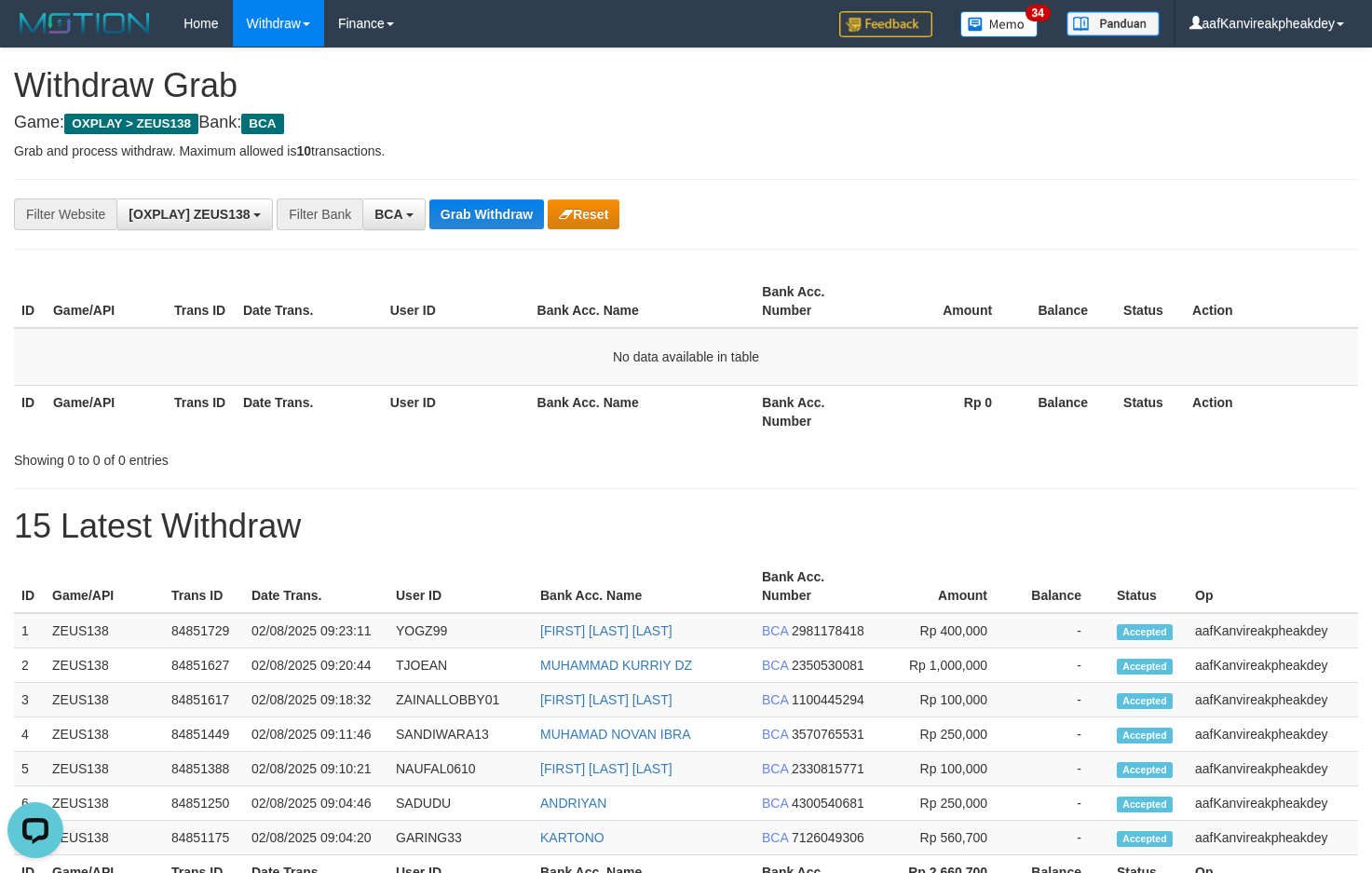 click on "**********" at bounding box center (686, 214) 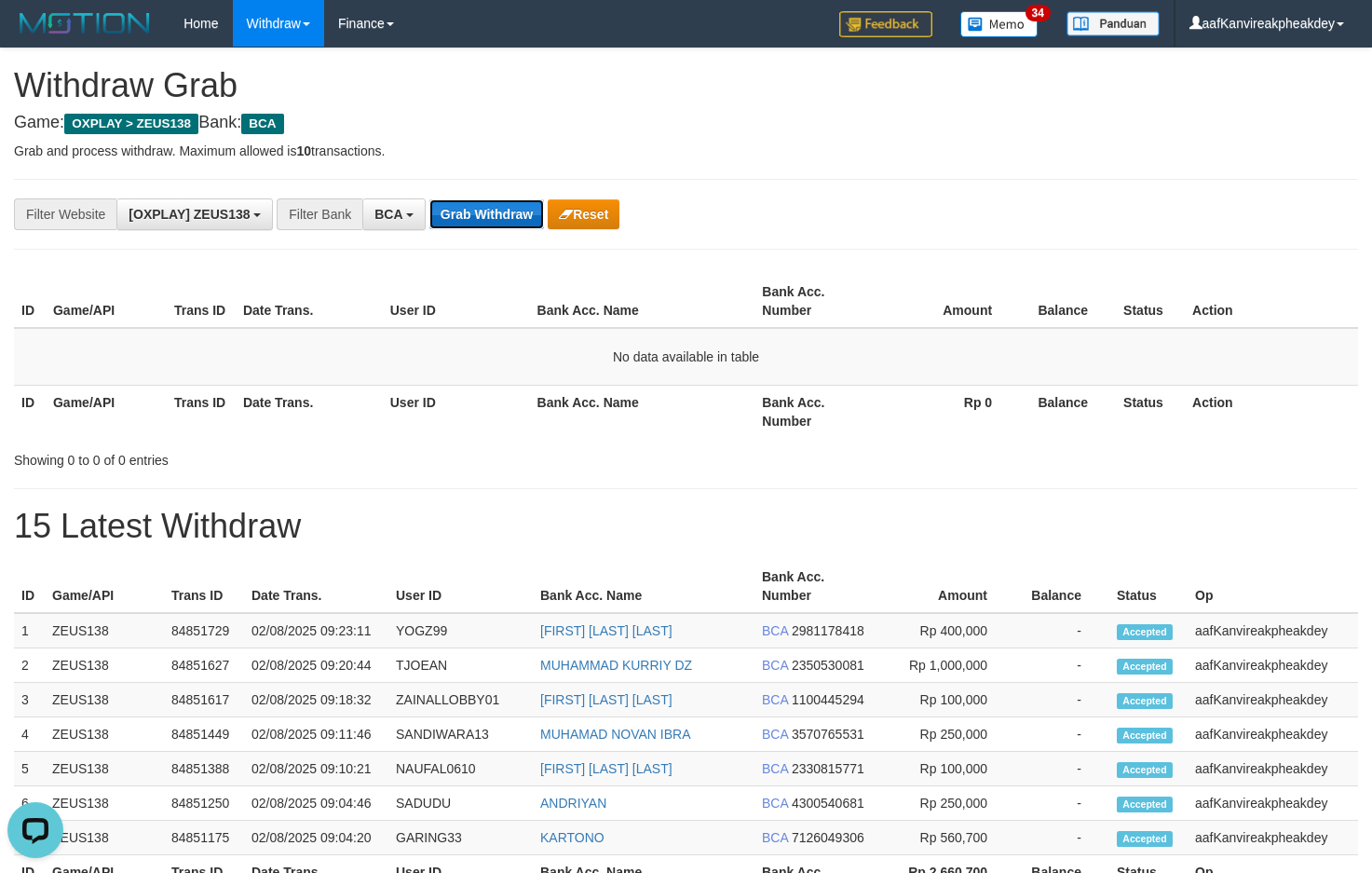 click on "Grab Withdraw" at bounding box center (486, 214) 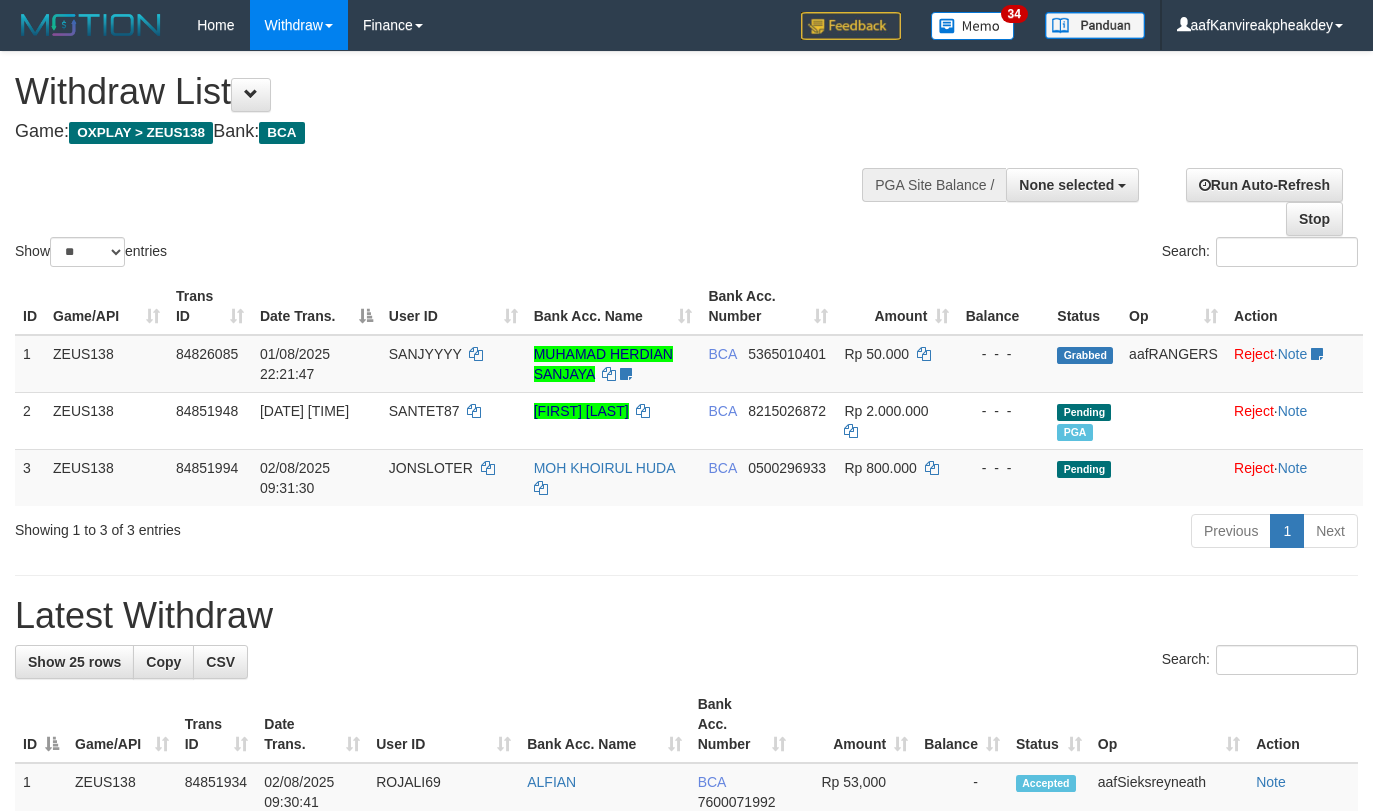 select 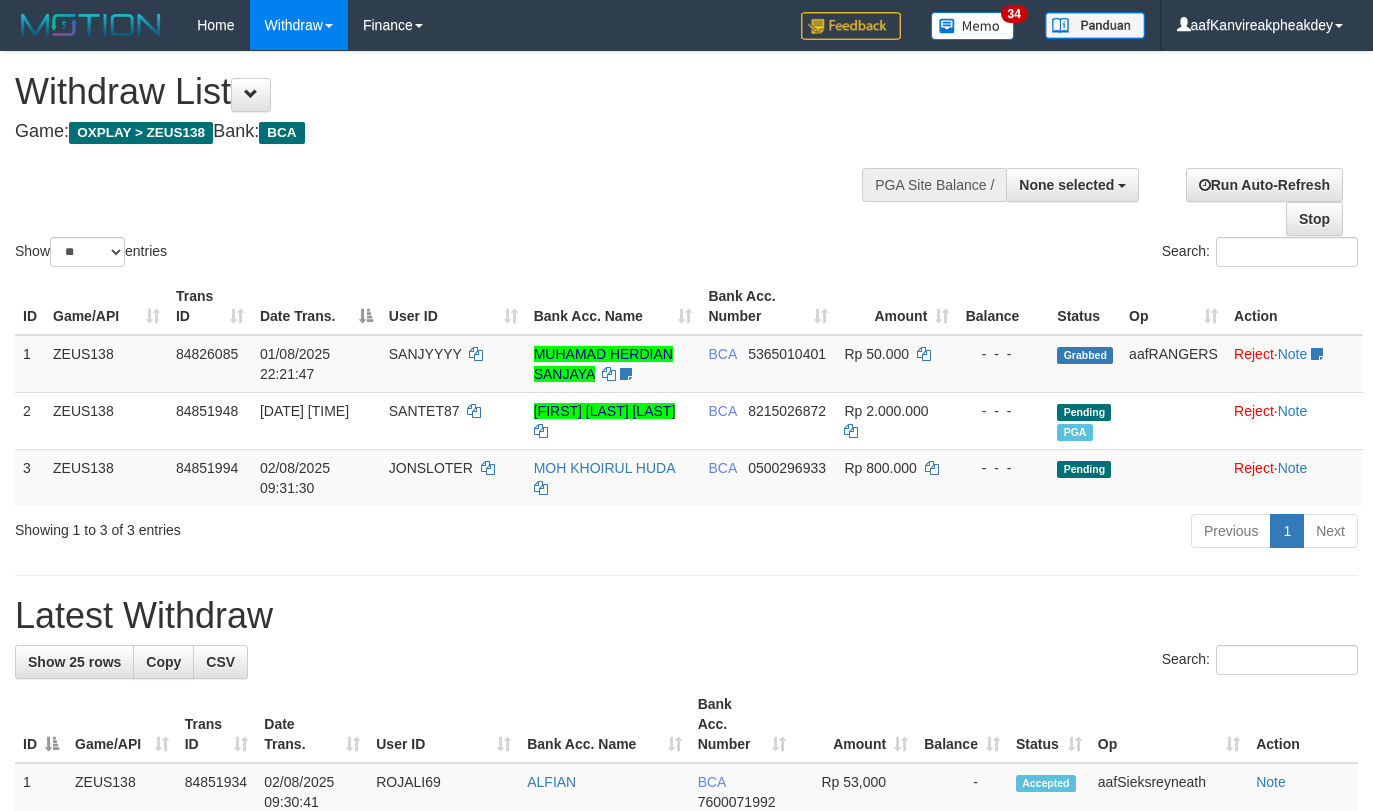 select 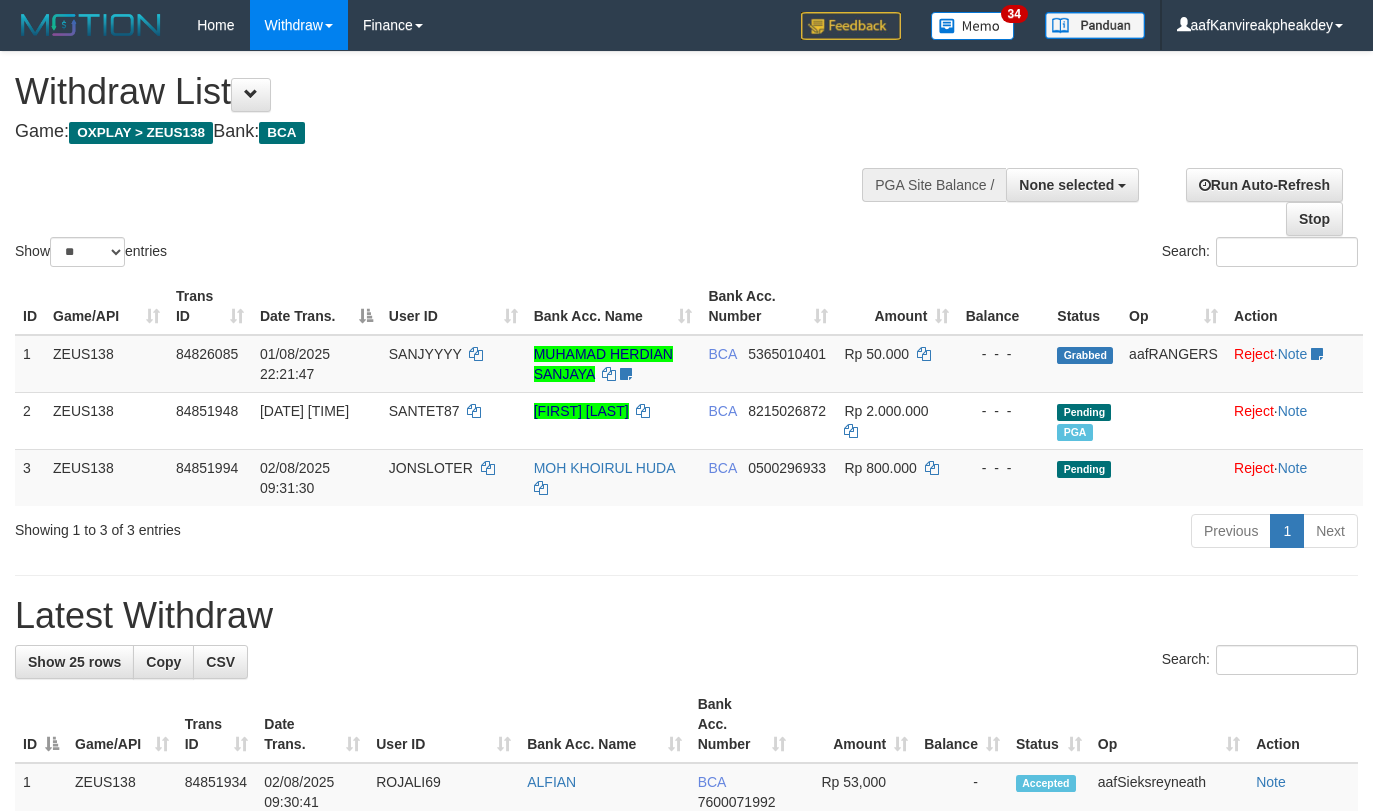 select 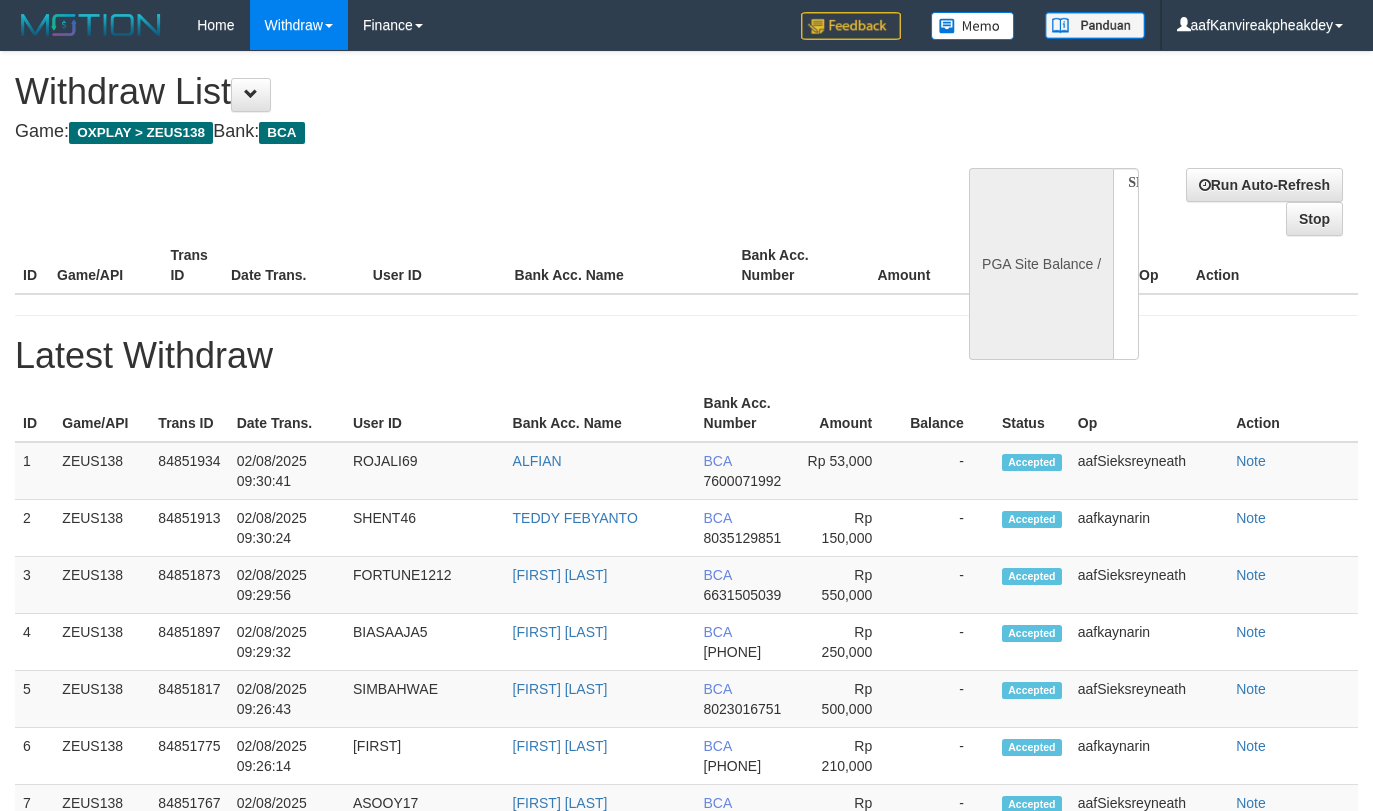 select 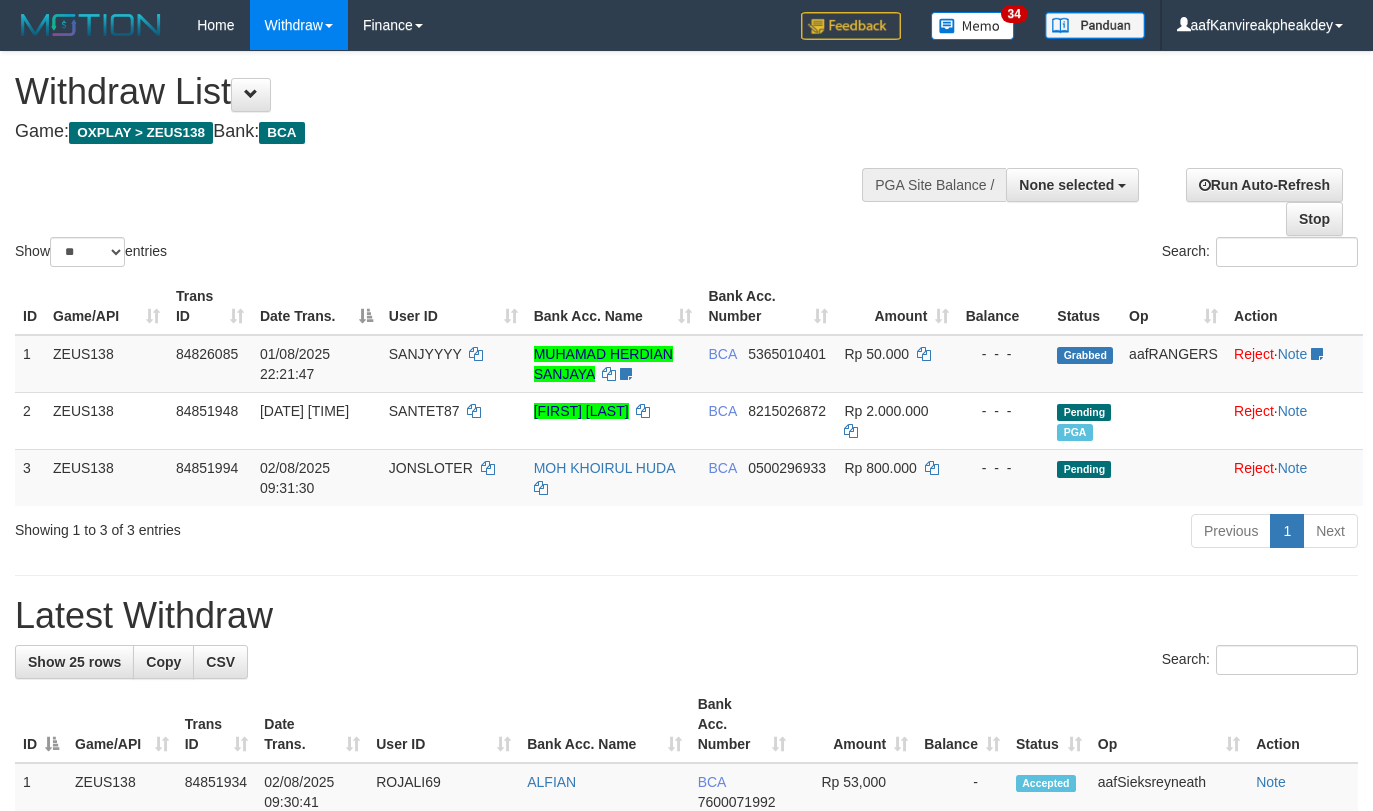 select 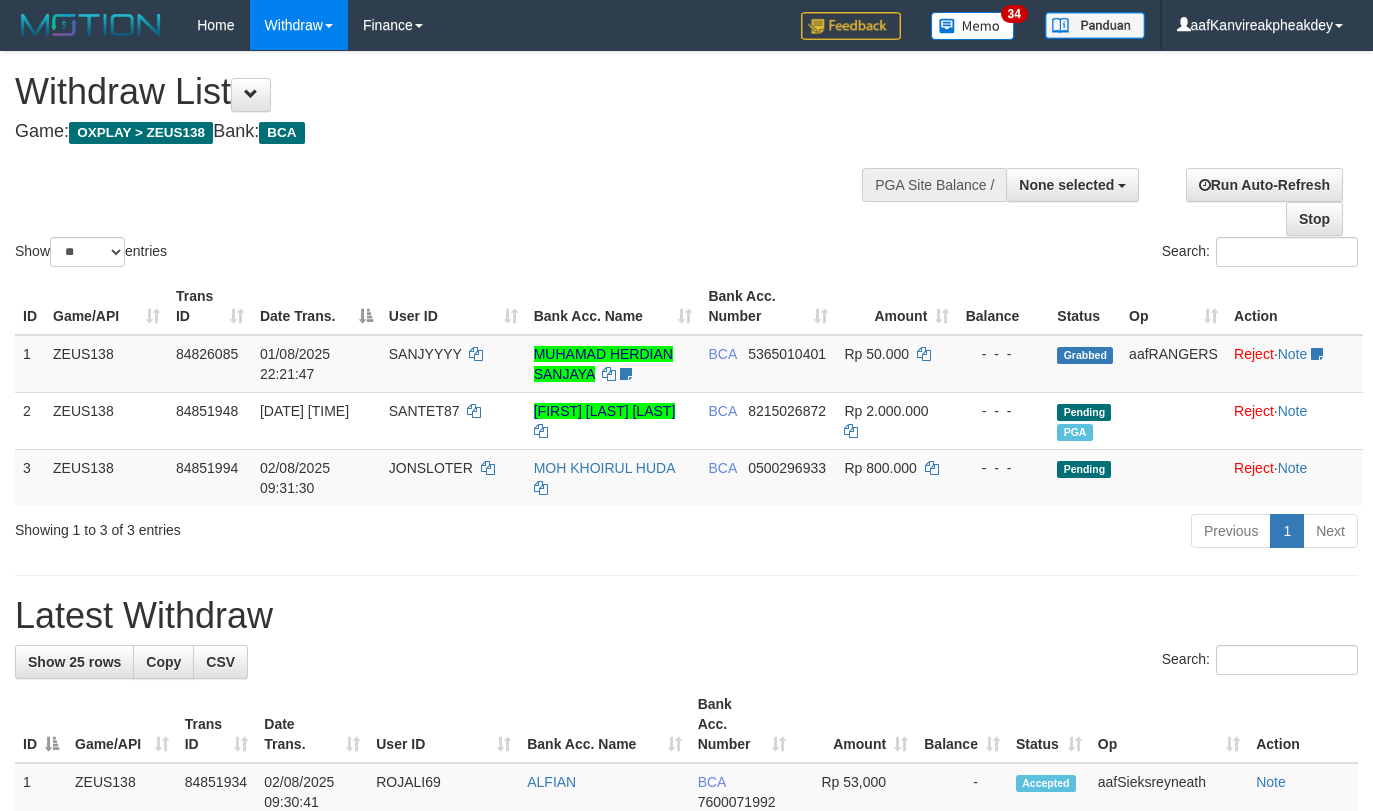 select 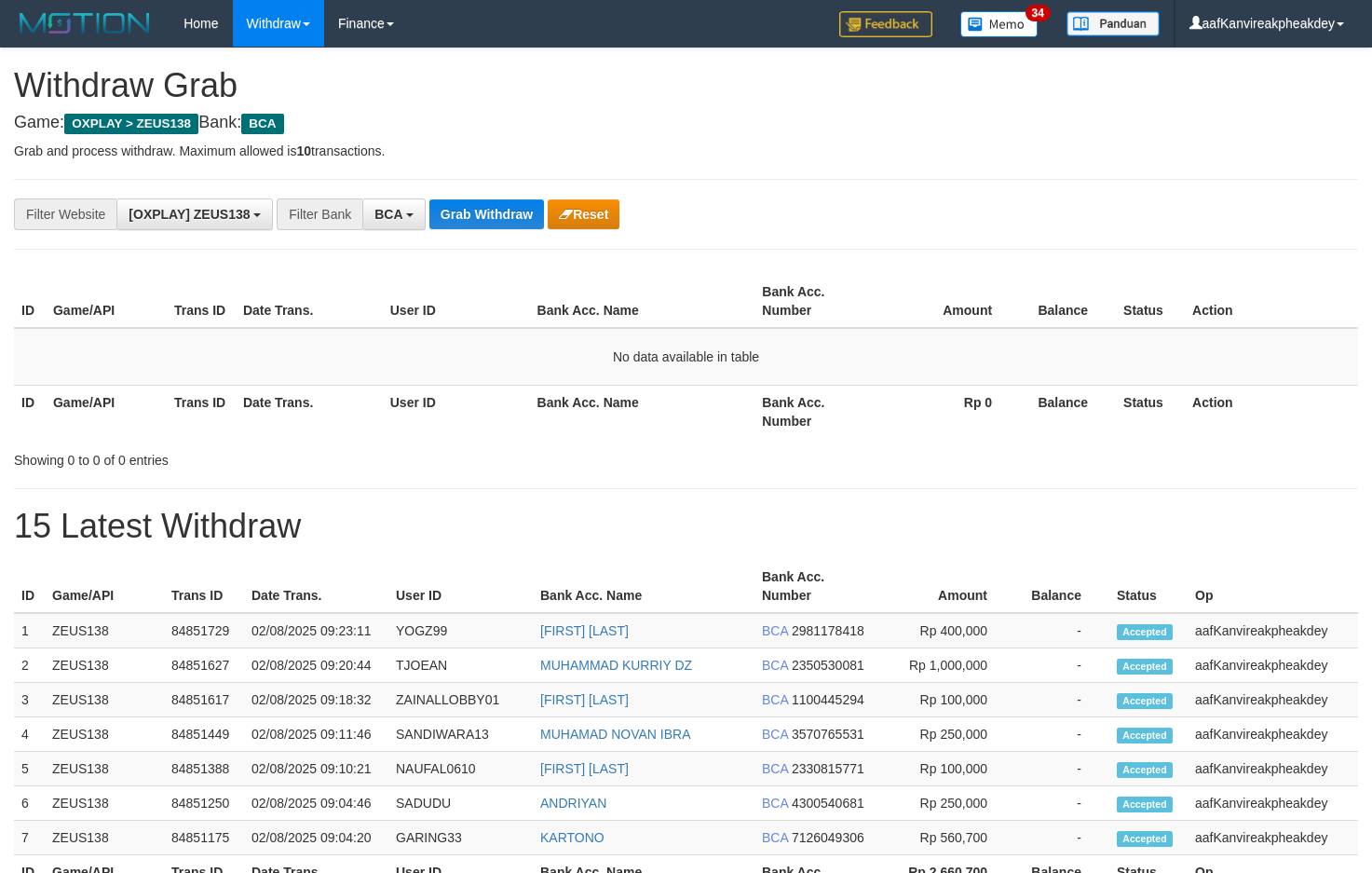 scroll, scrollTop: 0, scrollLeft: 0, axis: both 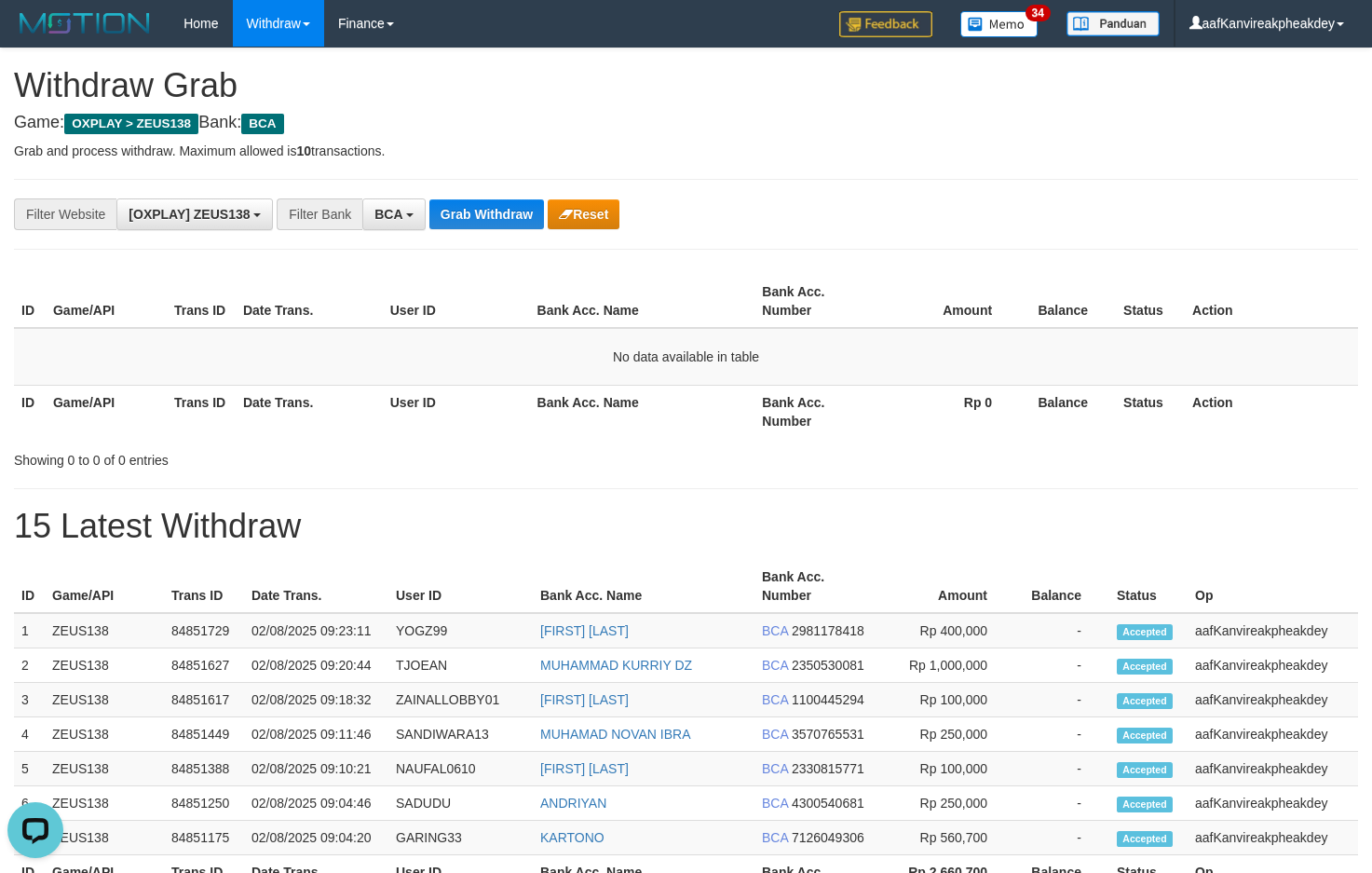click on "Showing 0 to 0 of 0 entries" at bounding box center (686, 457) 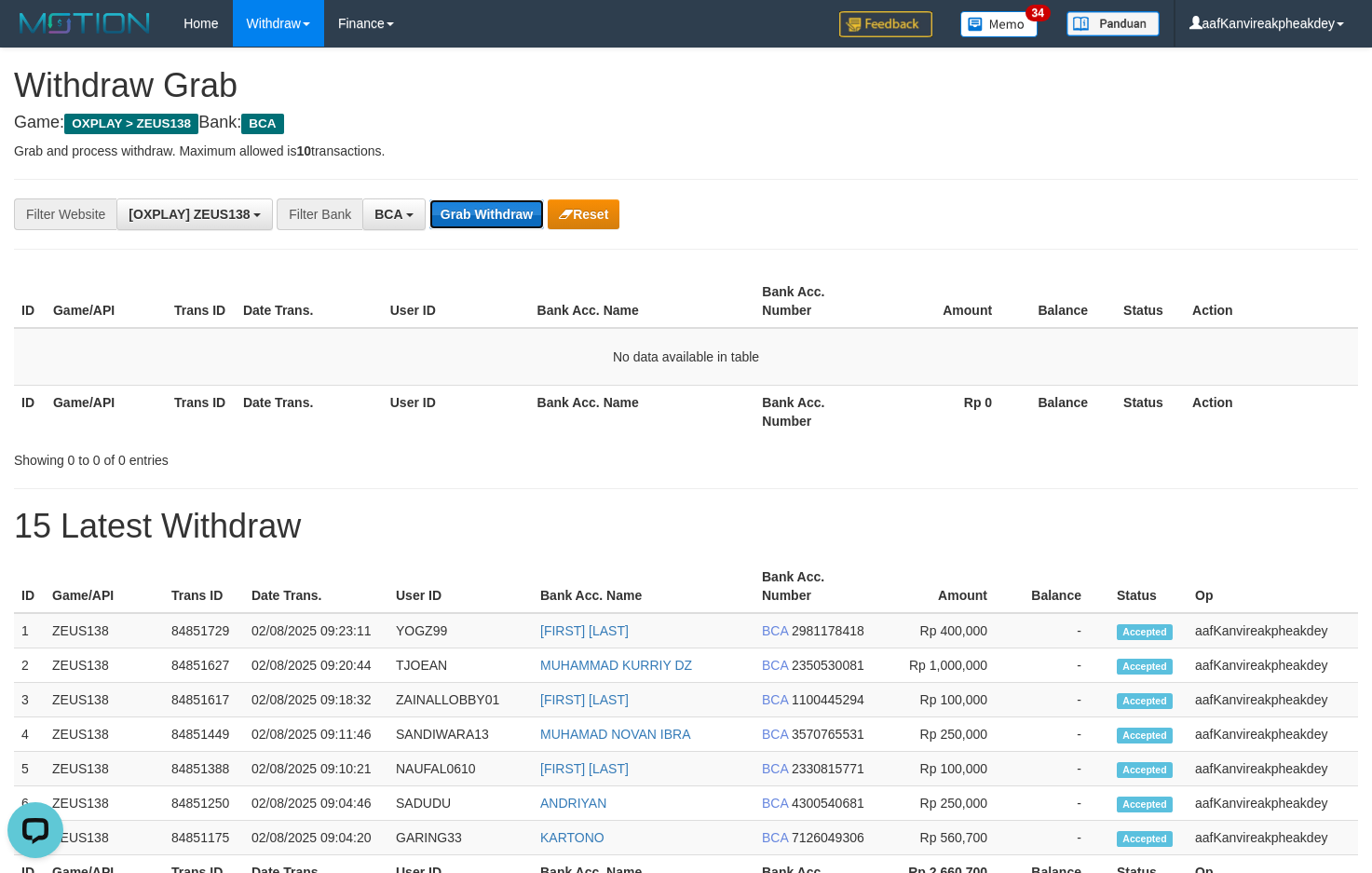 click on "Grab Withdraw" at bounding box center (486, 214) 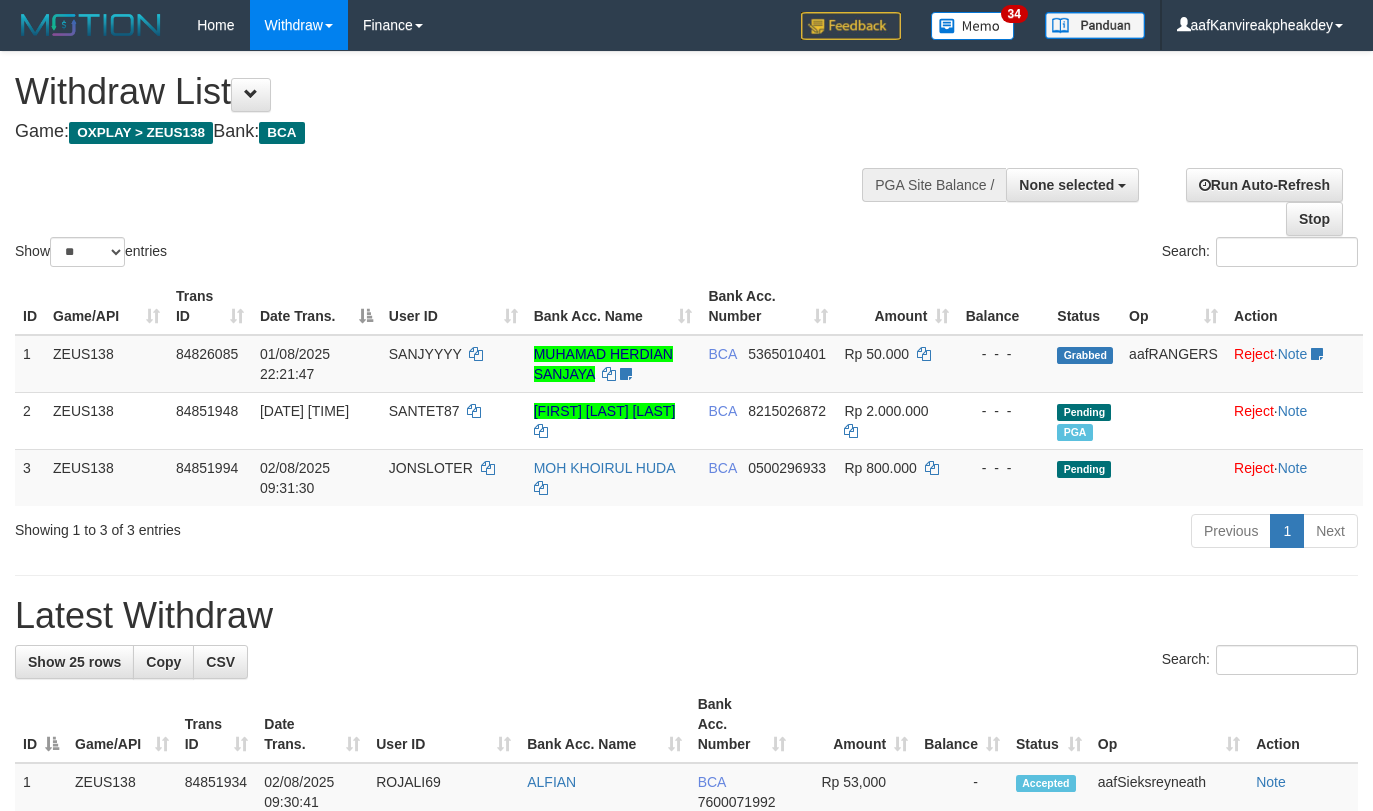 select 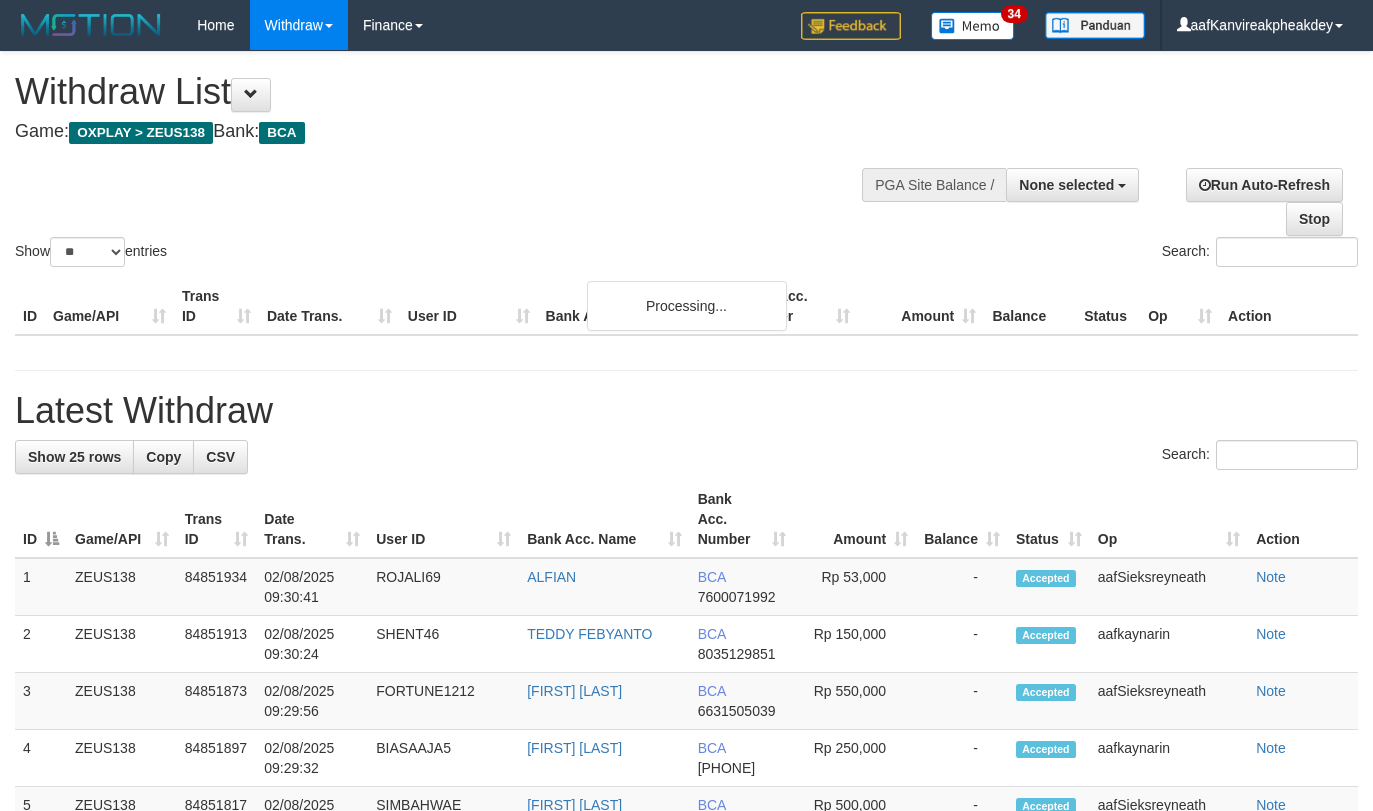 select 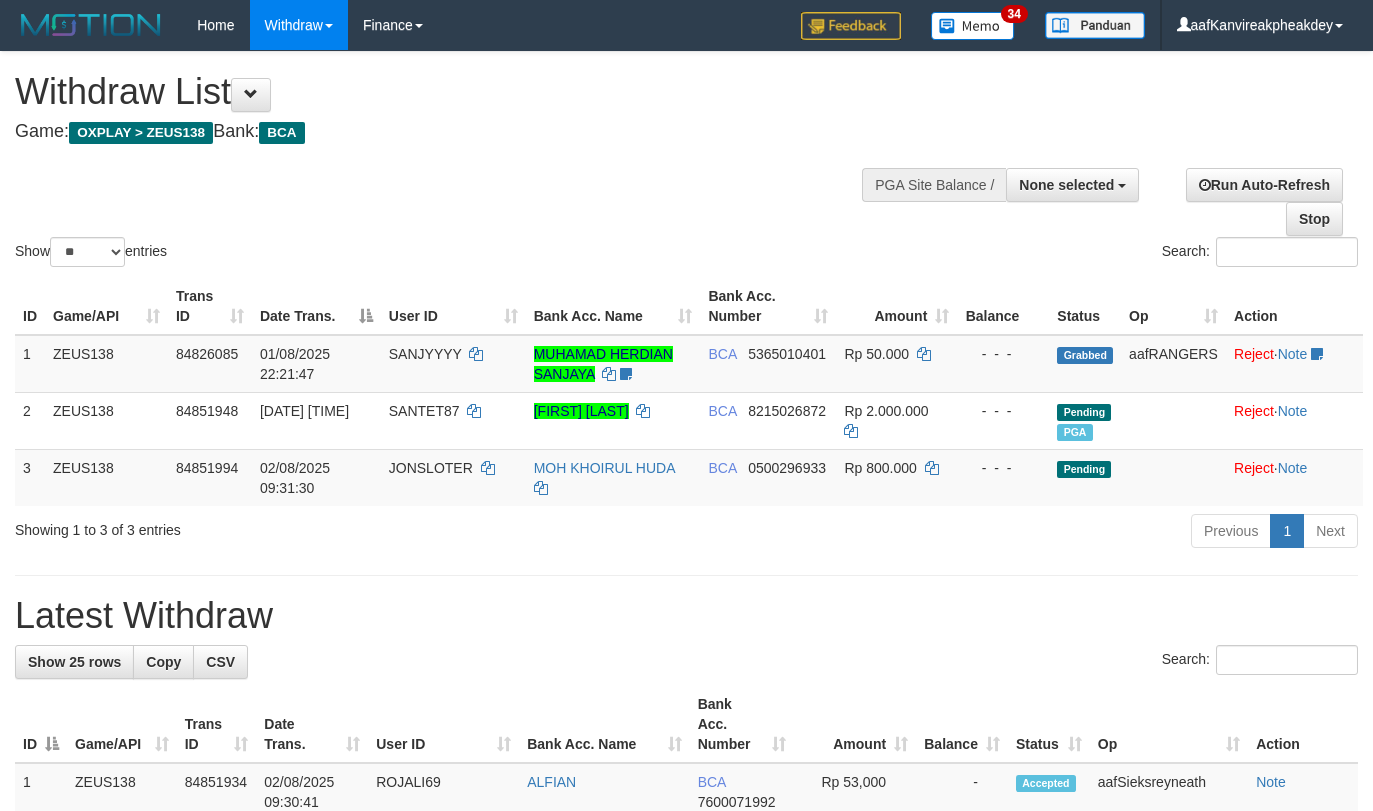 select 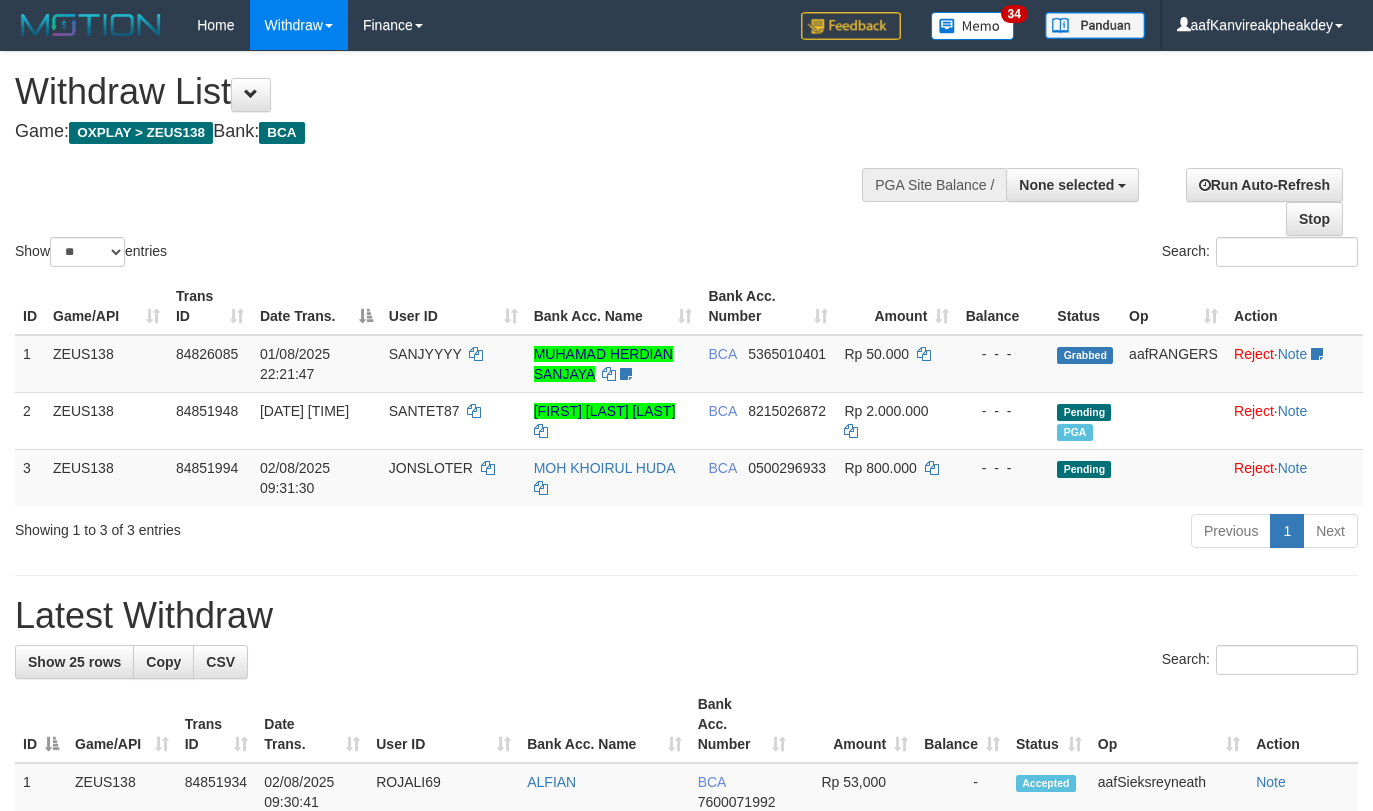 select 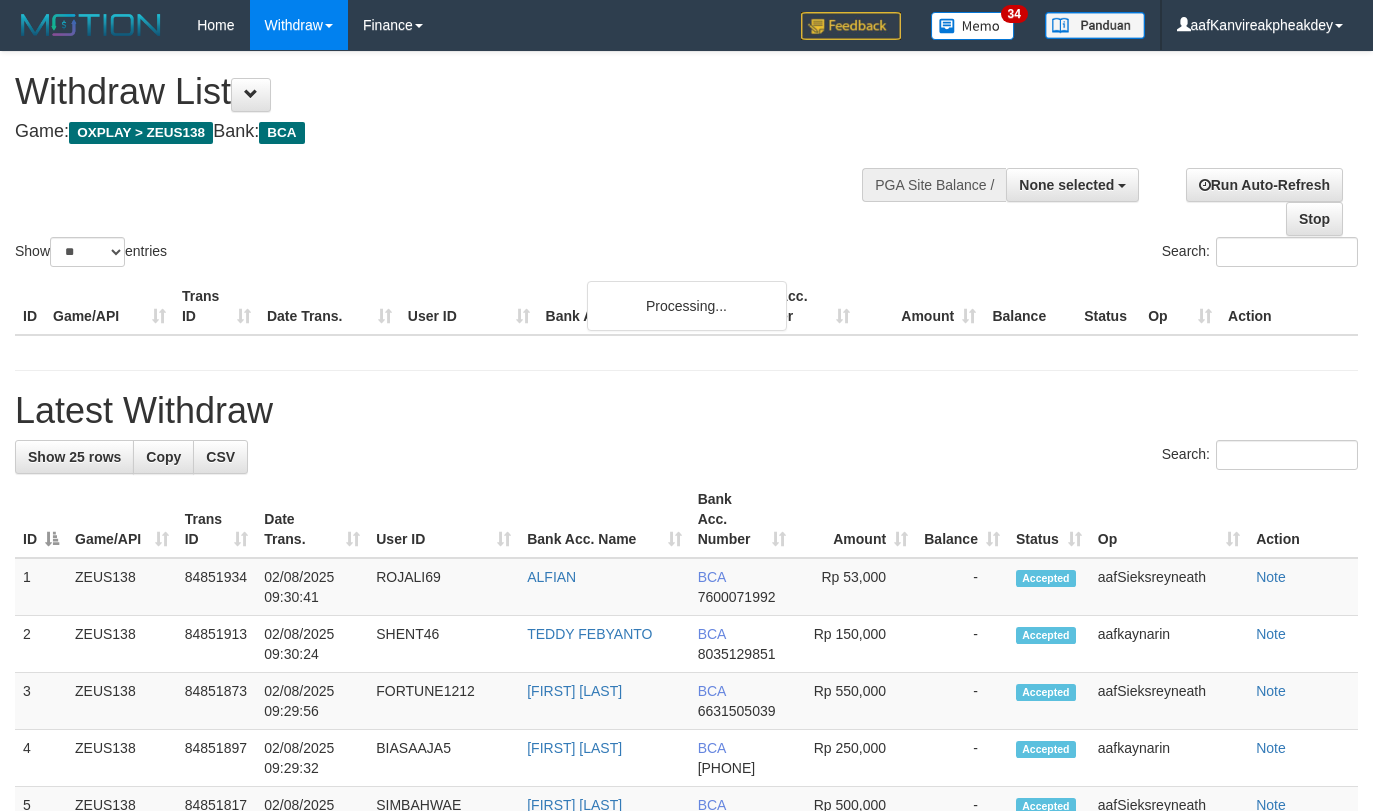 select 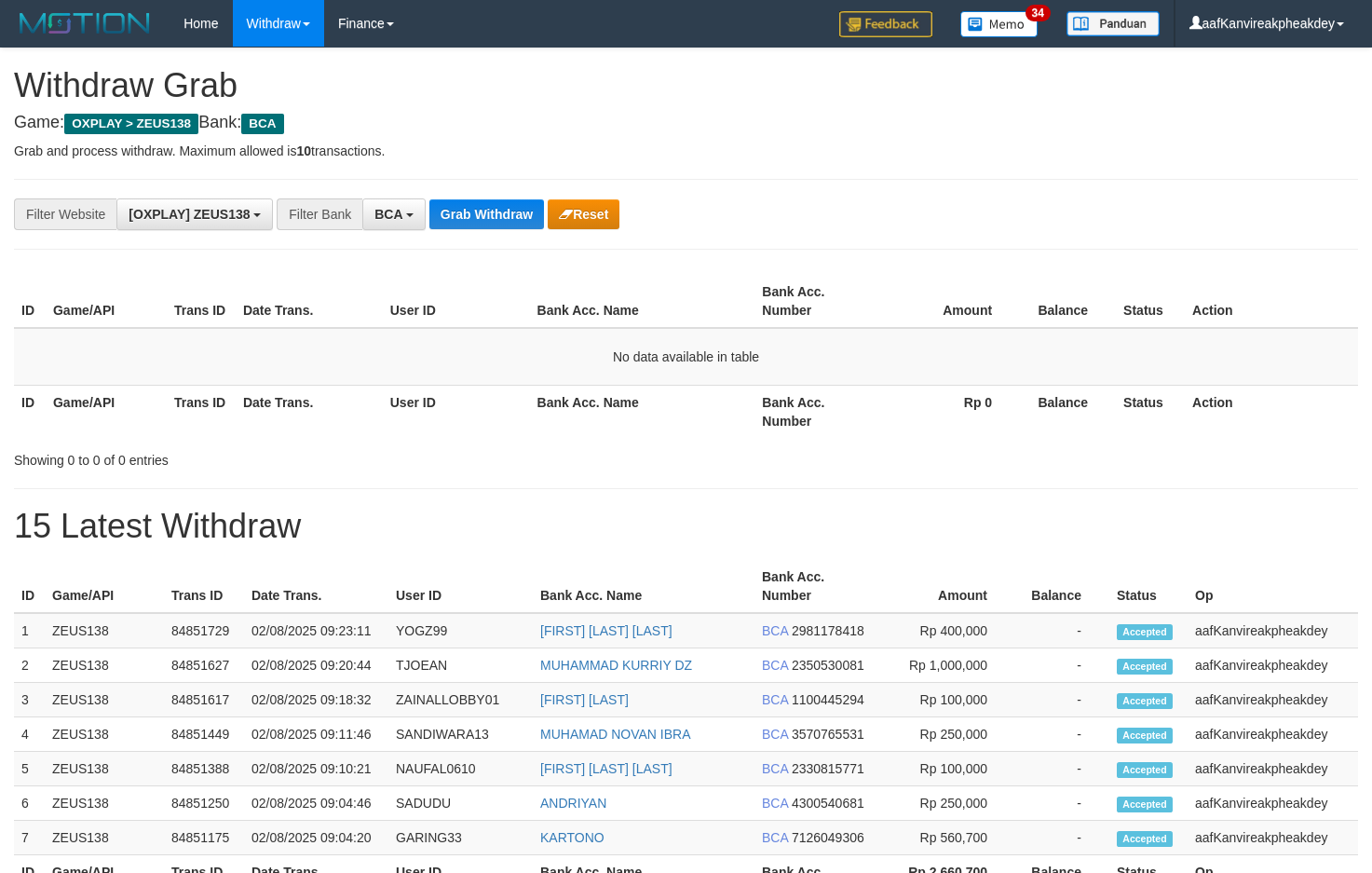 scroll, scrollTop: 0, scrollLeft: 0, axis: both 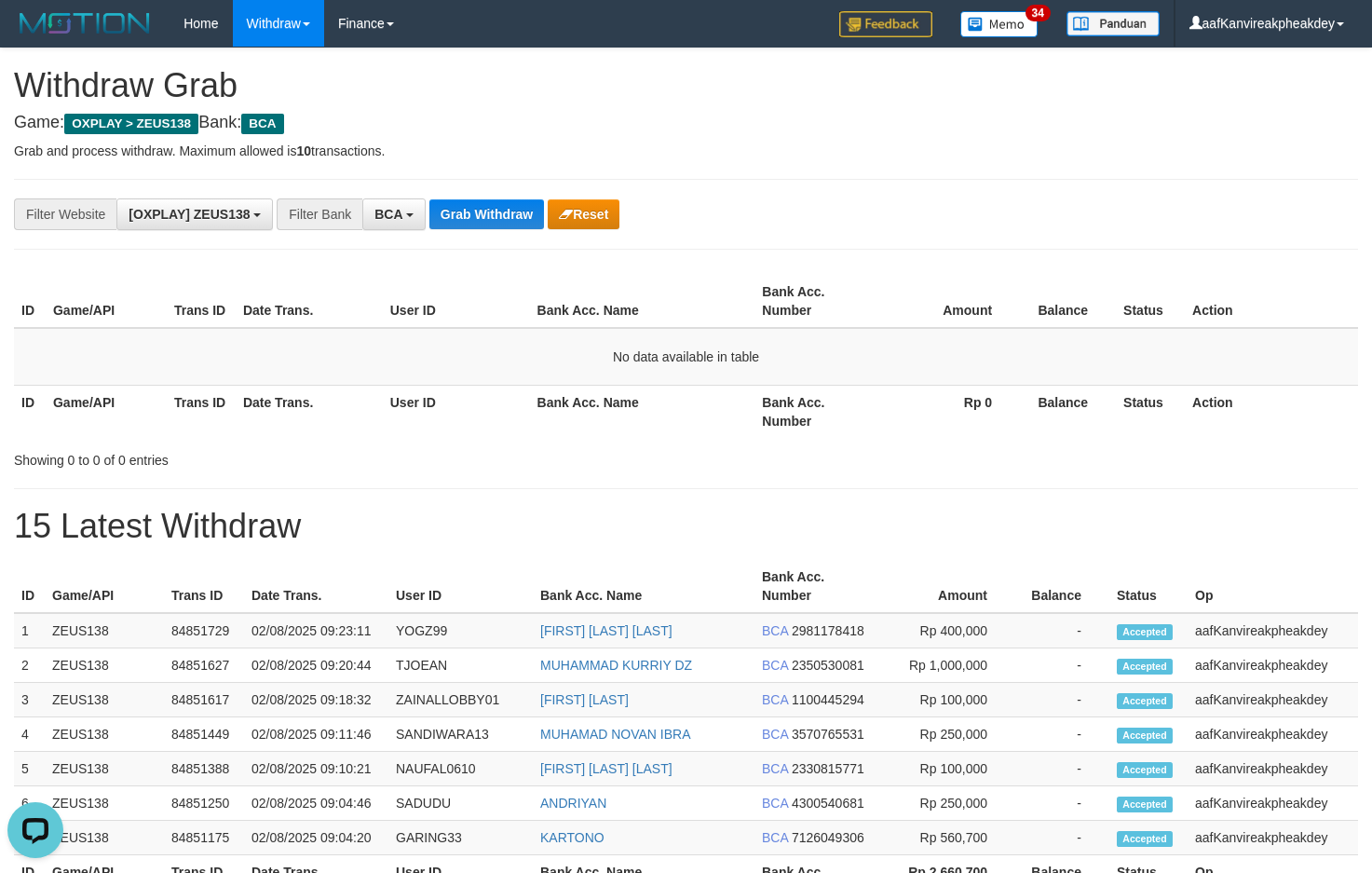 drag, startPoint x: 1046, startPoint y: 381, endPoint x: 1372, endPoint y: 427, distance: 329.2294 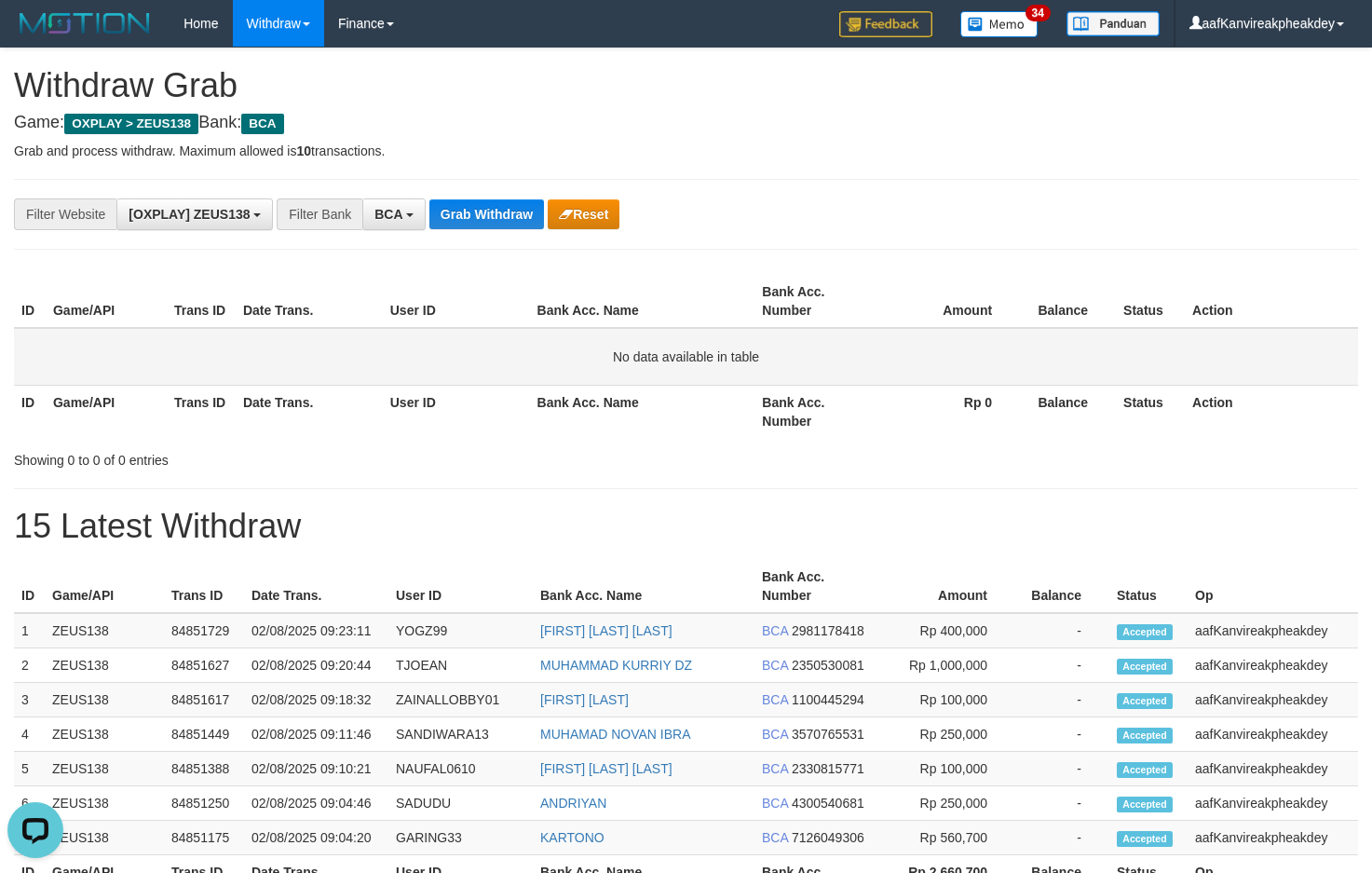 click on "No data available in table" at bounding box center (686, 357) 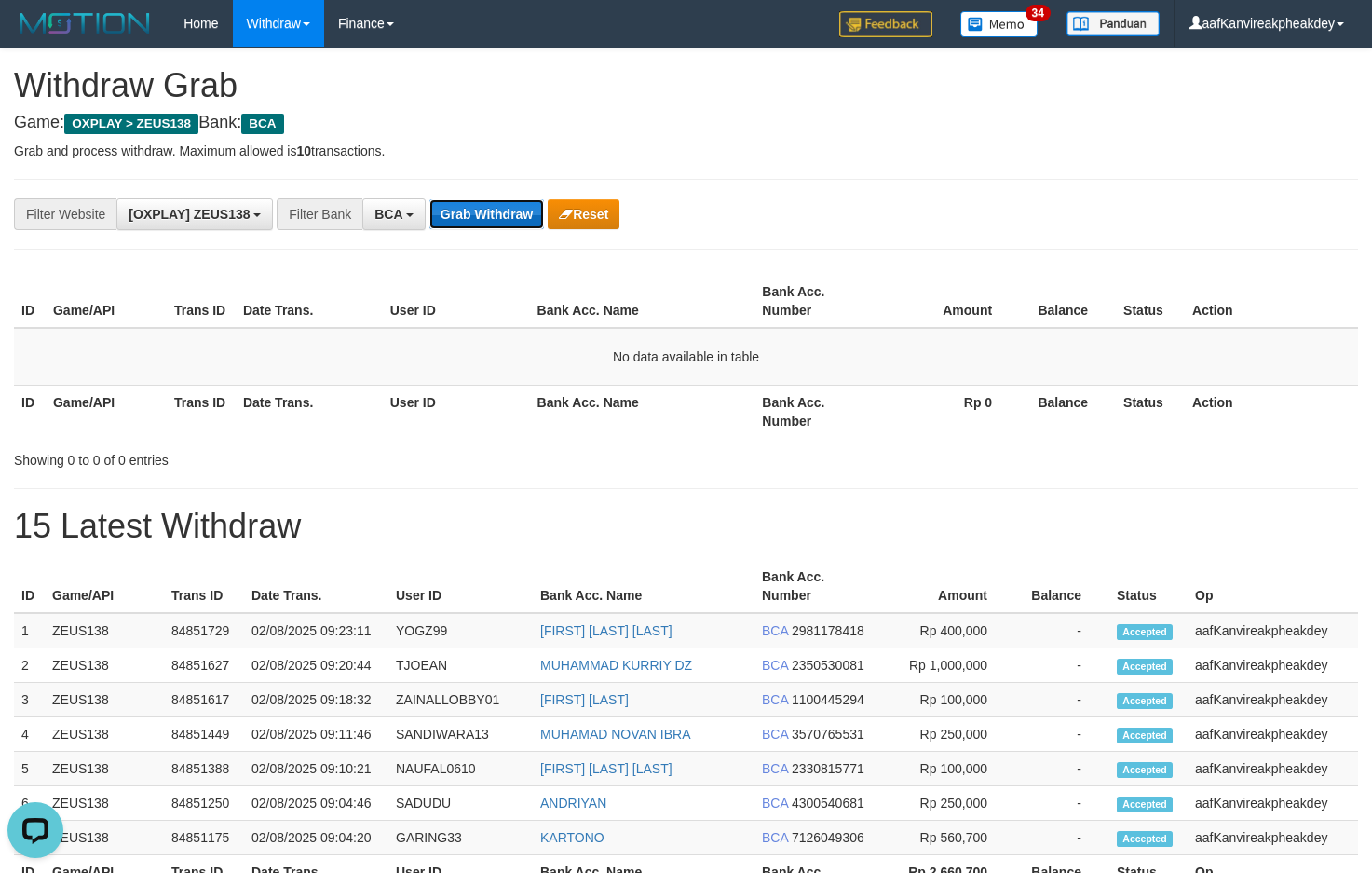 click on "Grab Withdraw" at bounding box center (486, 214) 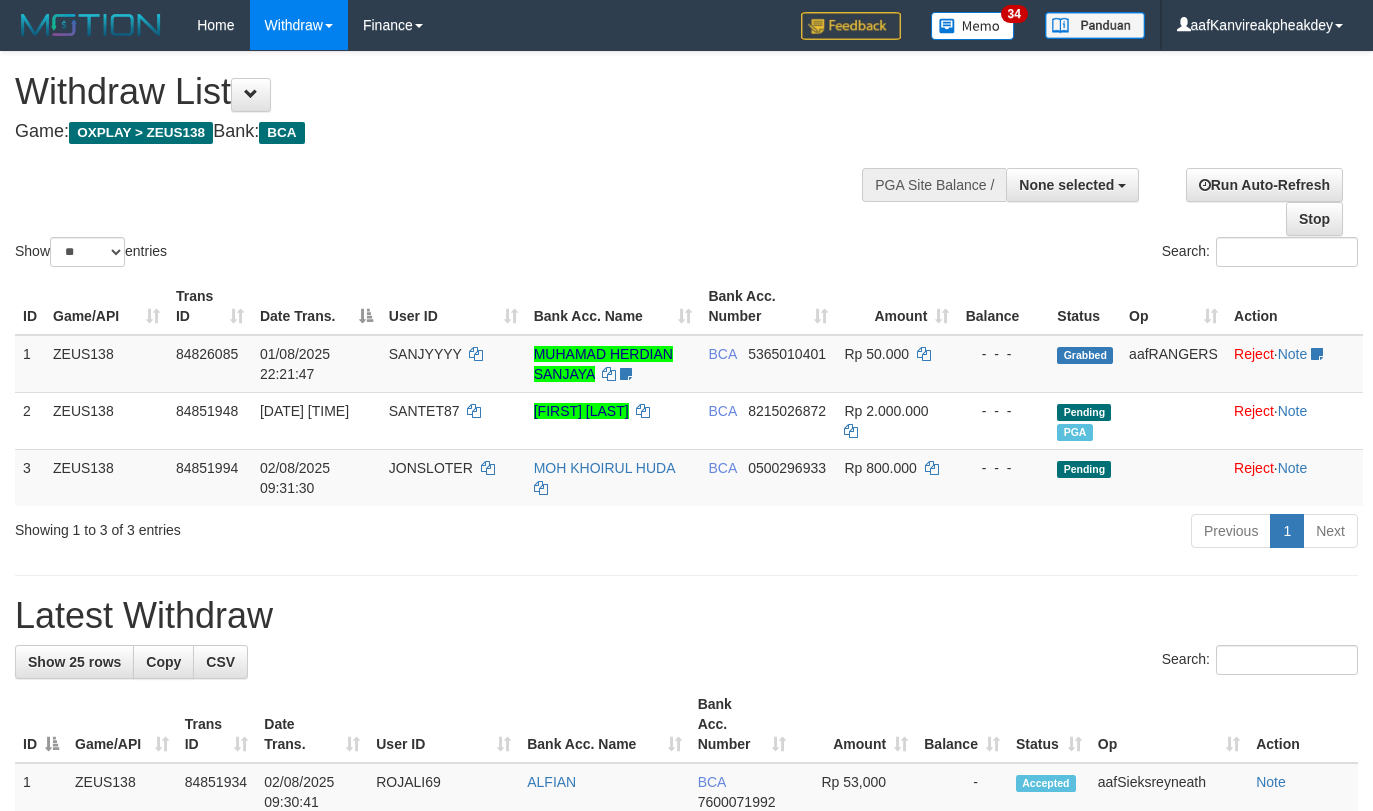 select 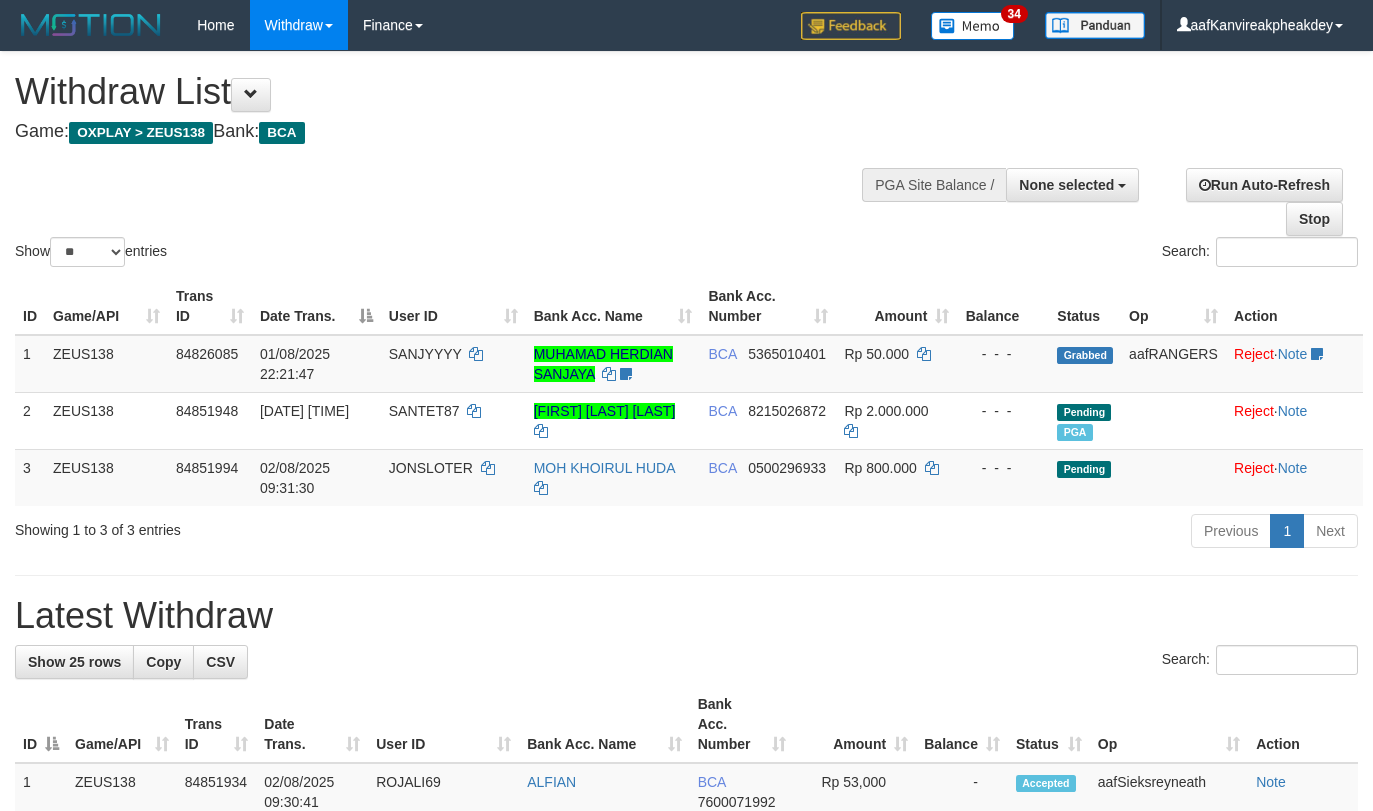 select 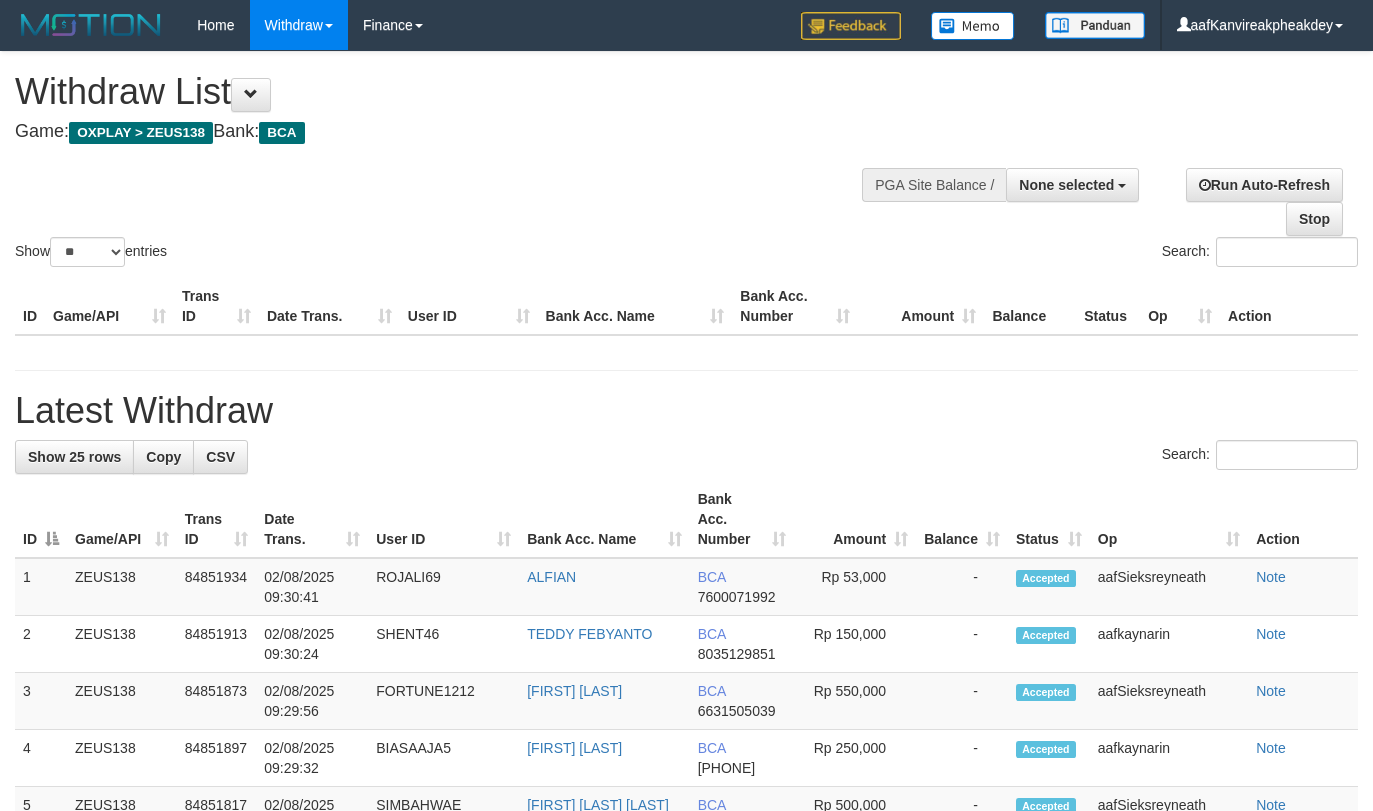select 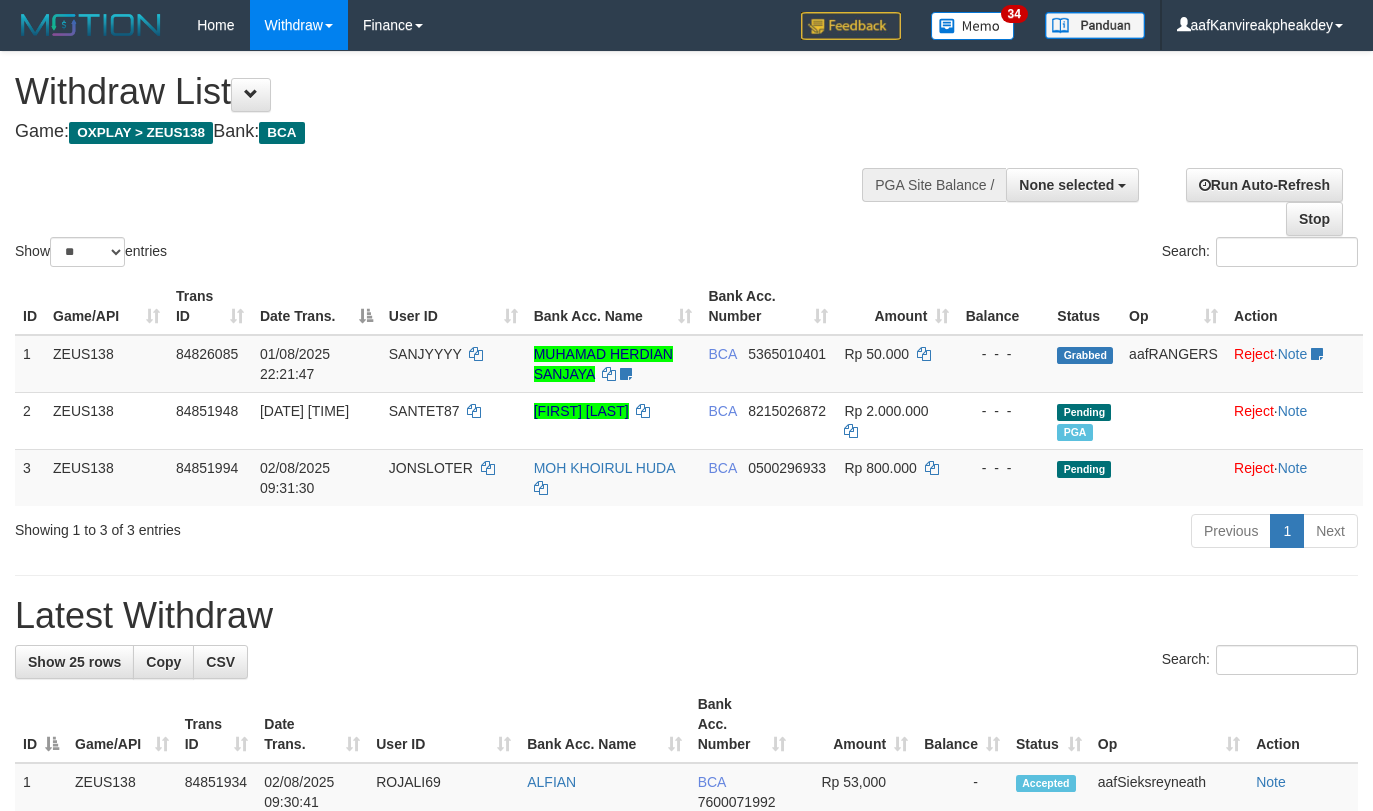 select 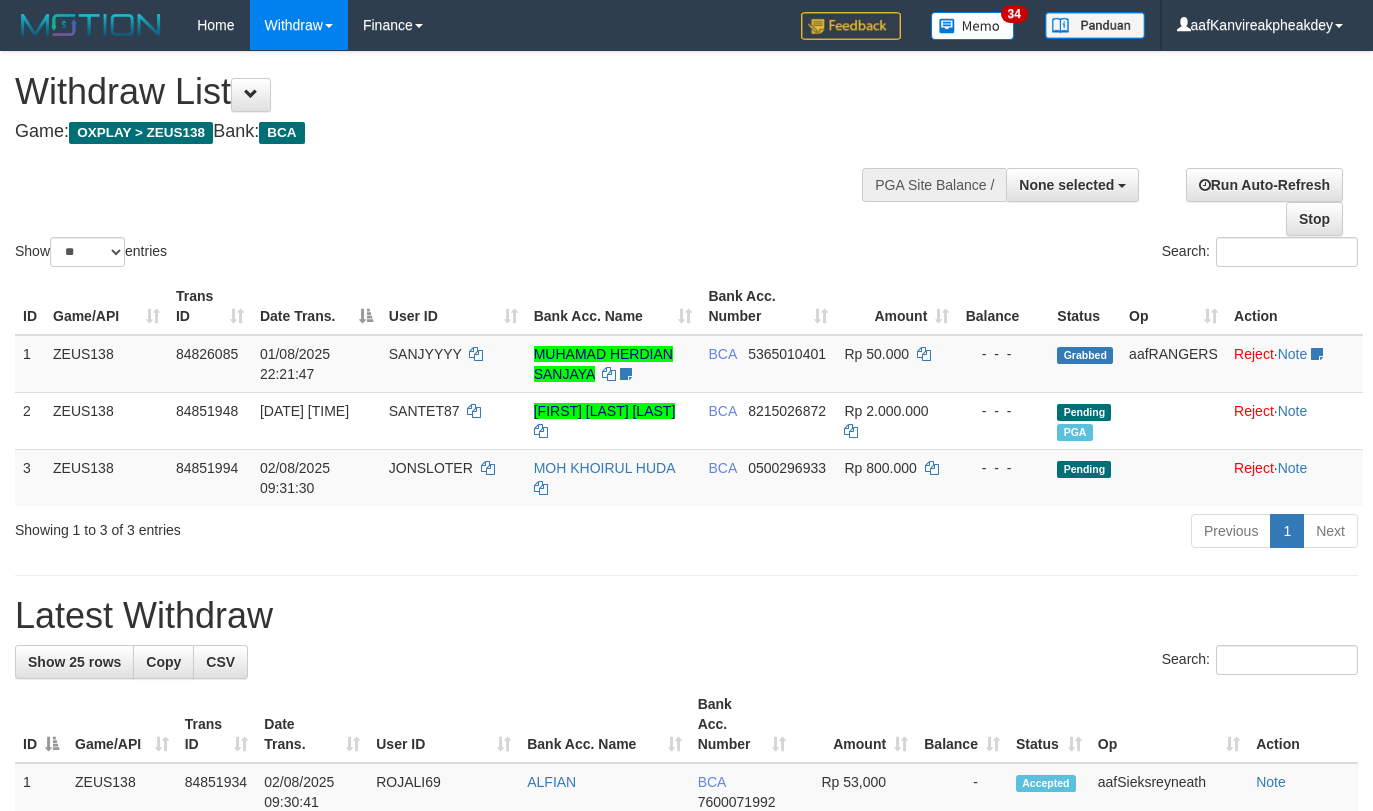 select 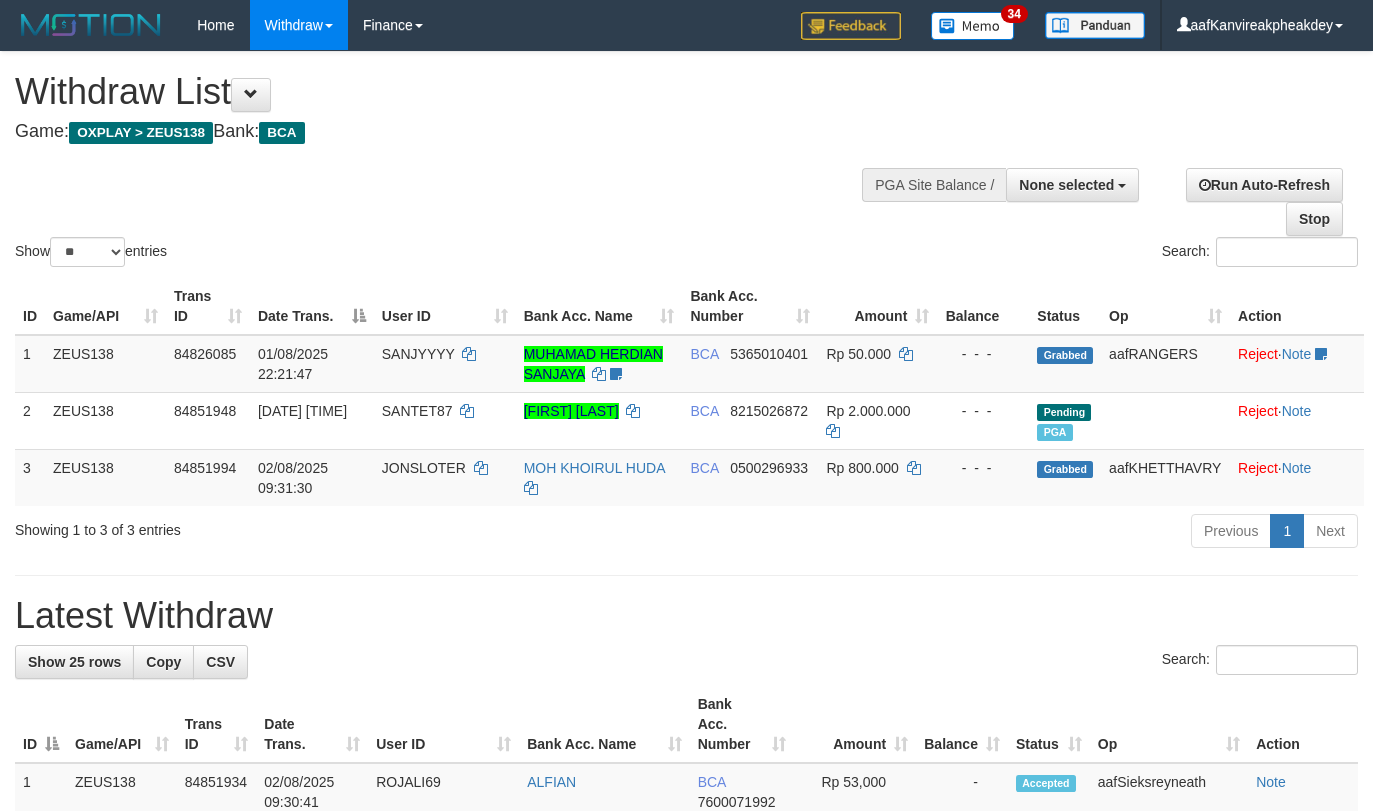 select 